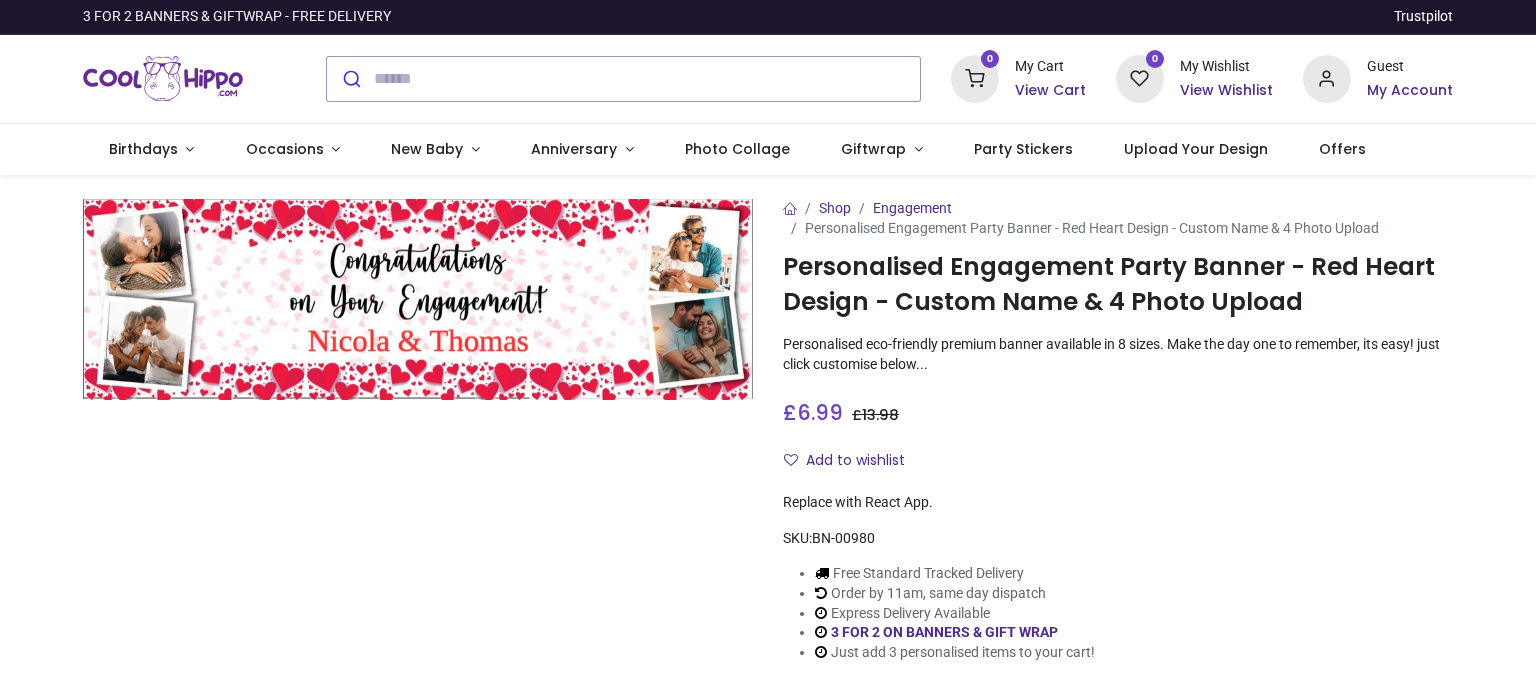 scroll, scrollTop: 0, scrollLeft: 0, axis: both 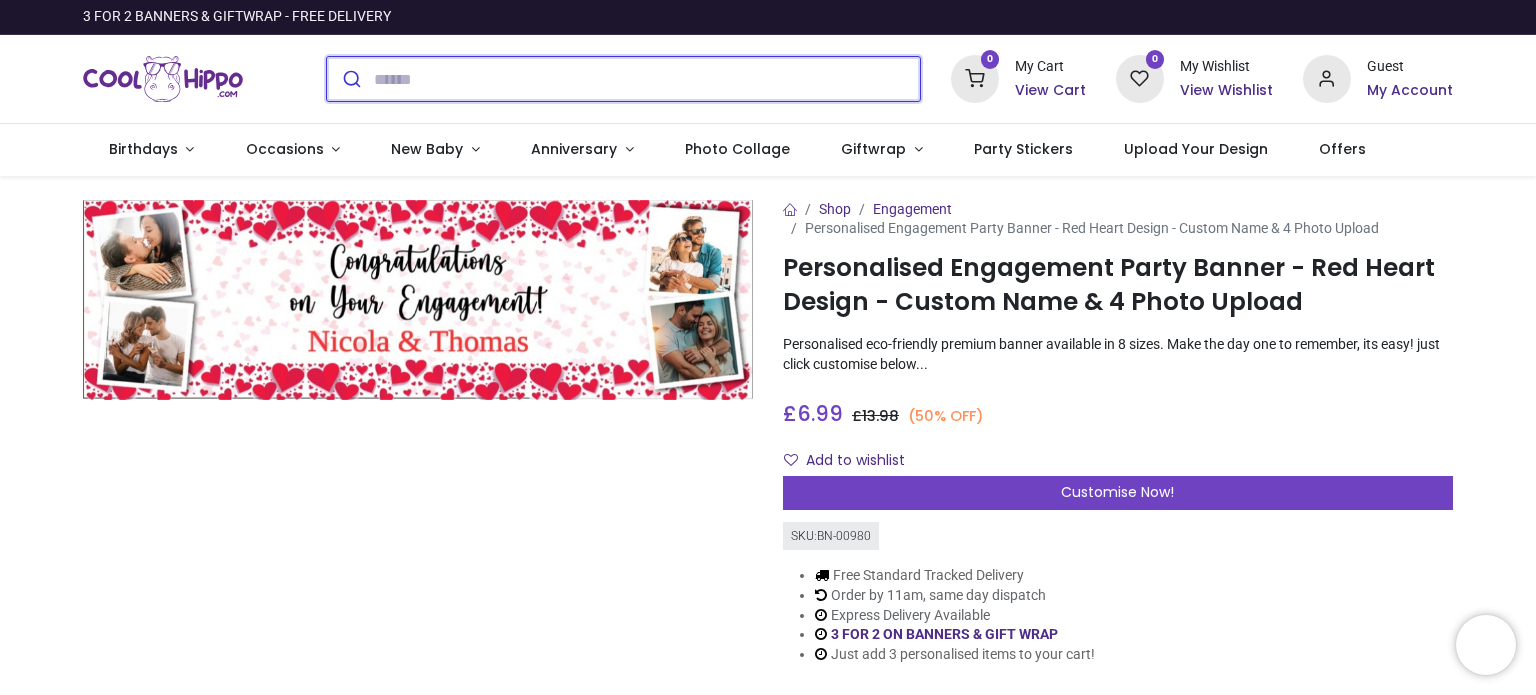 click at bounding box center (647, 79) 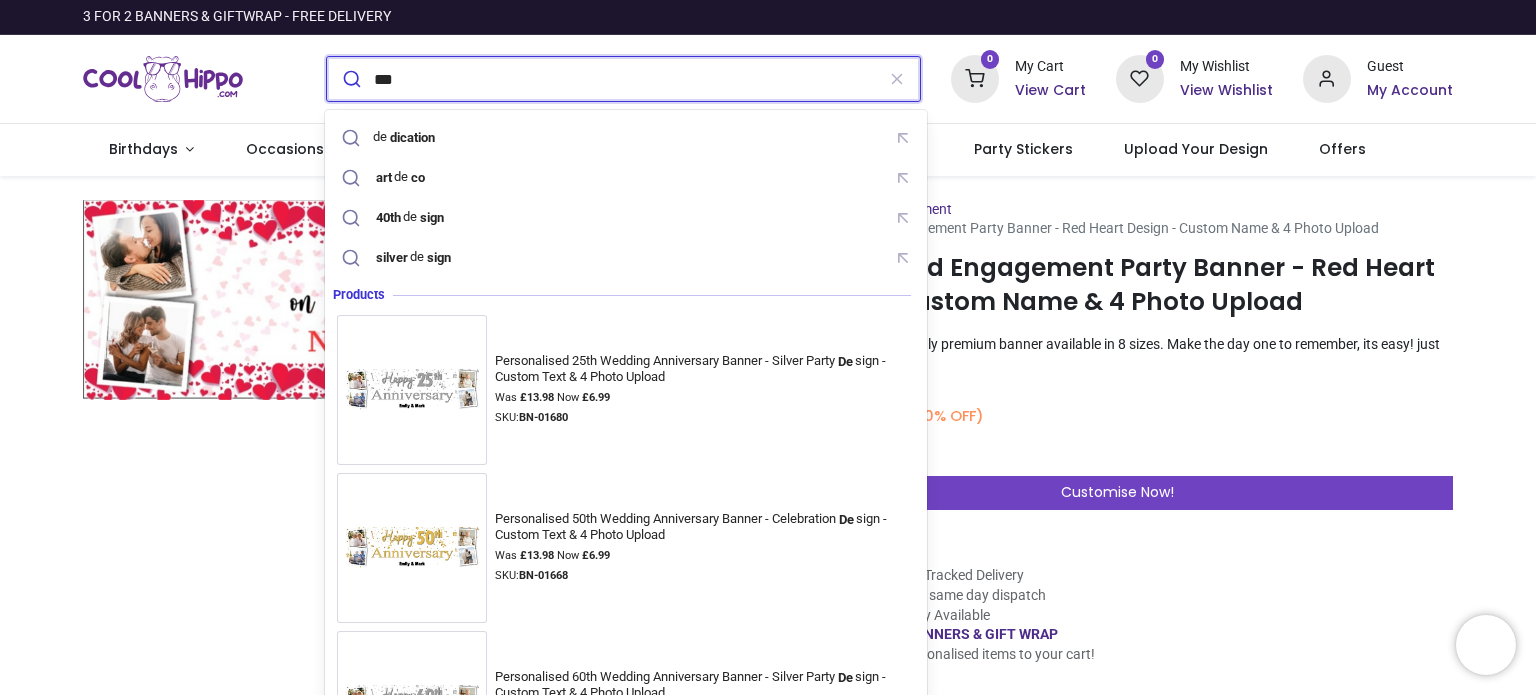 click on "***" at bounding box center [624, 79] 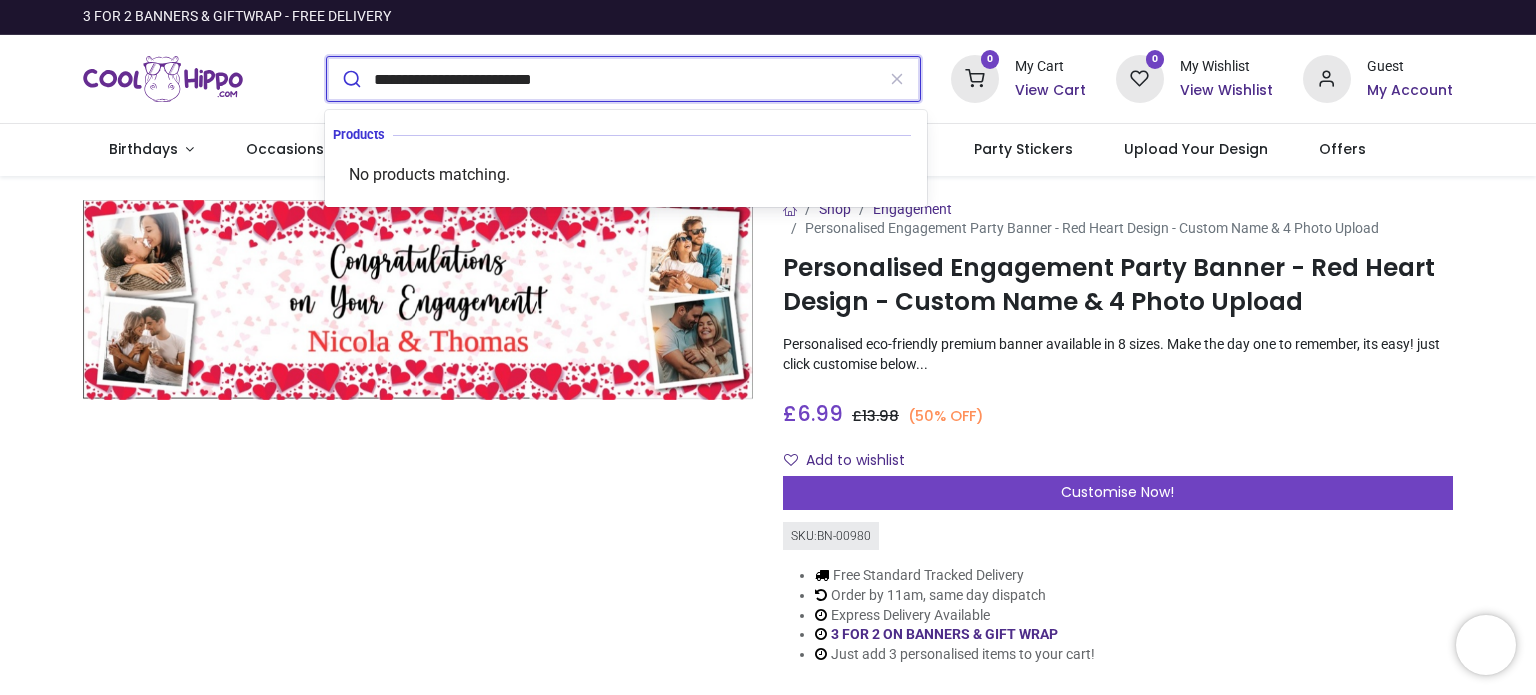 type on "**********" 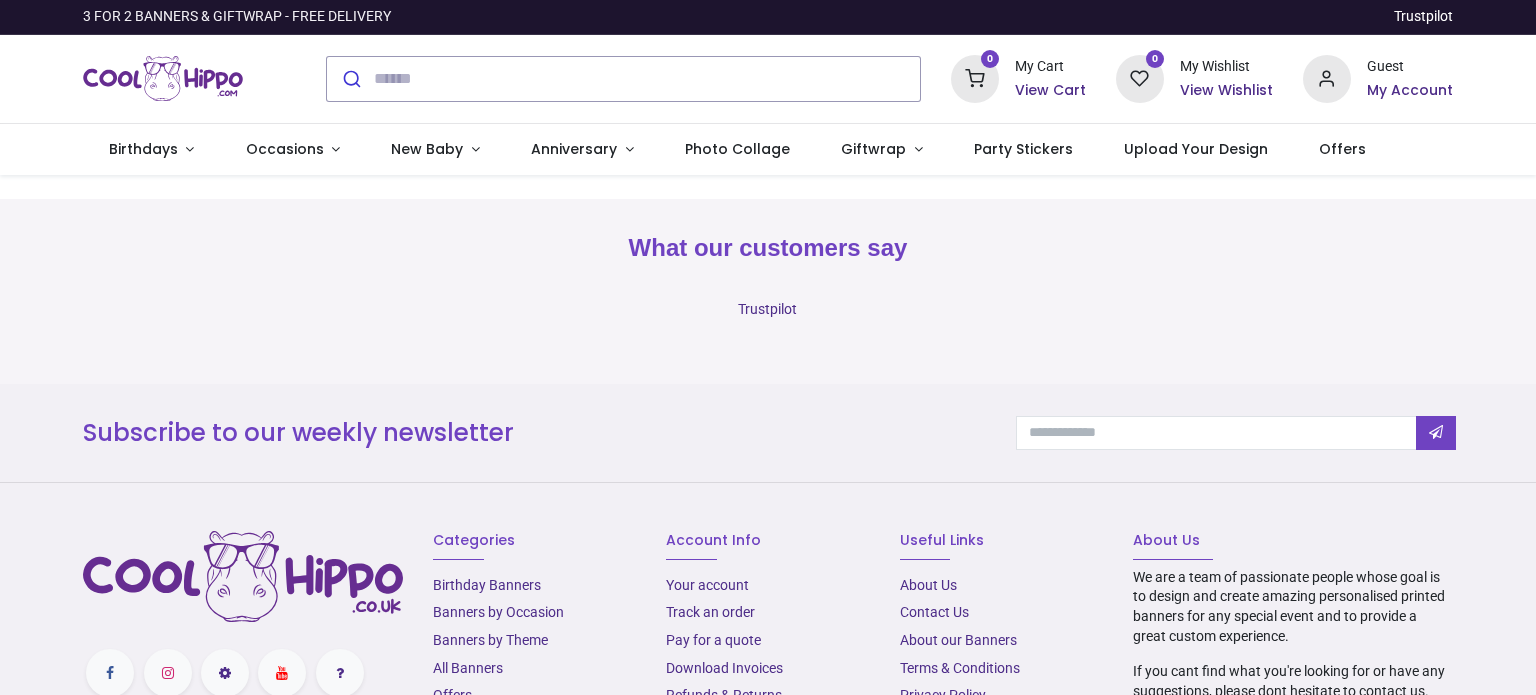 scroll, scrollTop: 0, scrollLeft: 0, axis: both 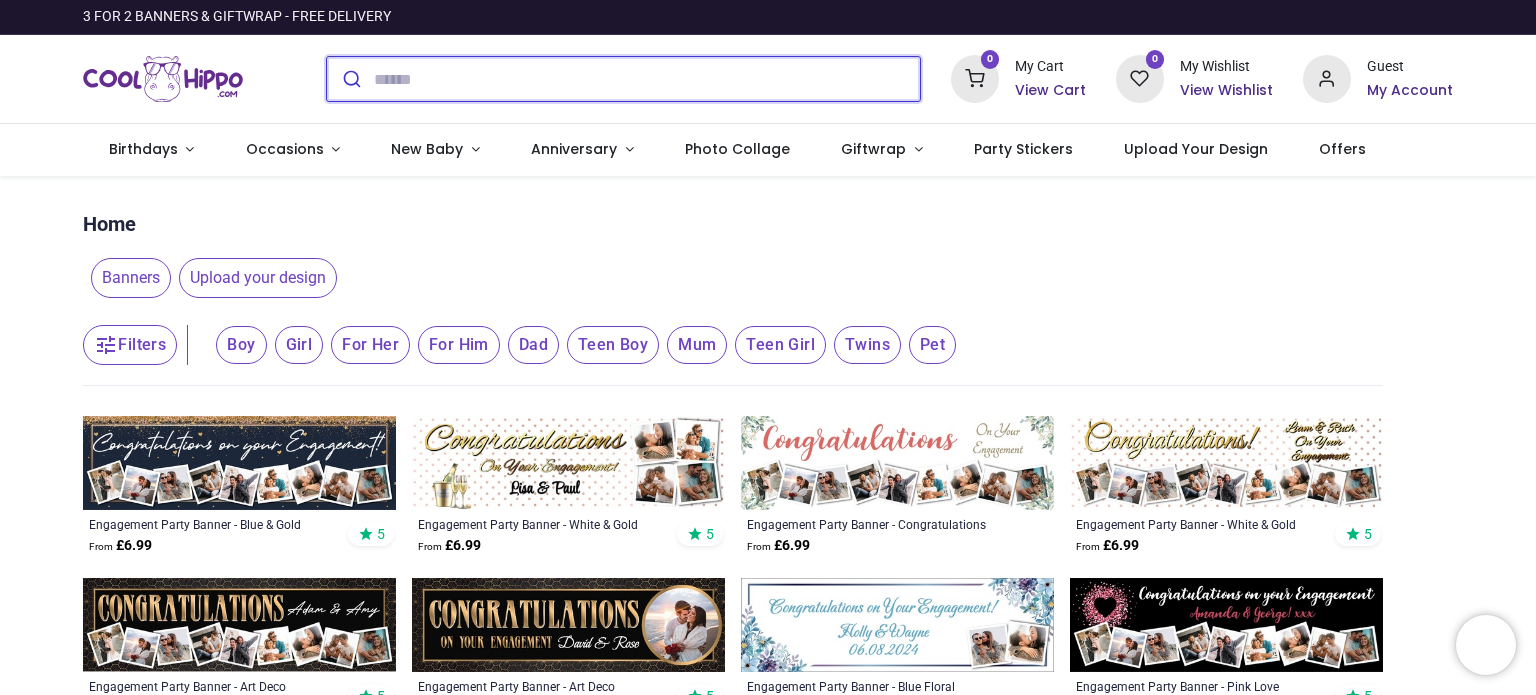 click at bounding box center (647, 79) 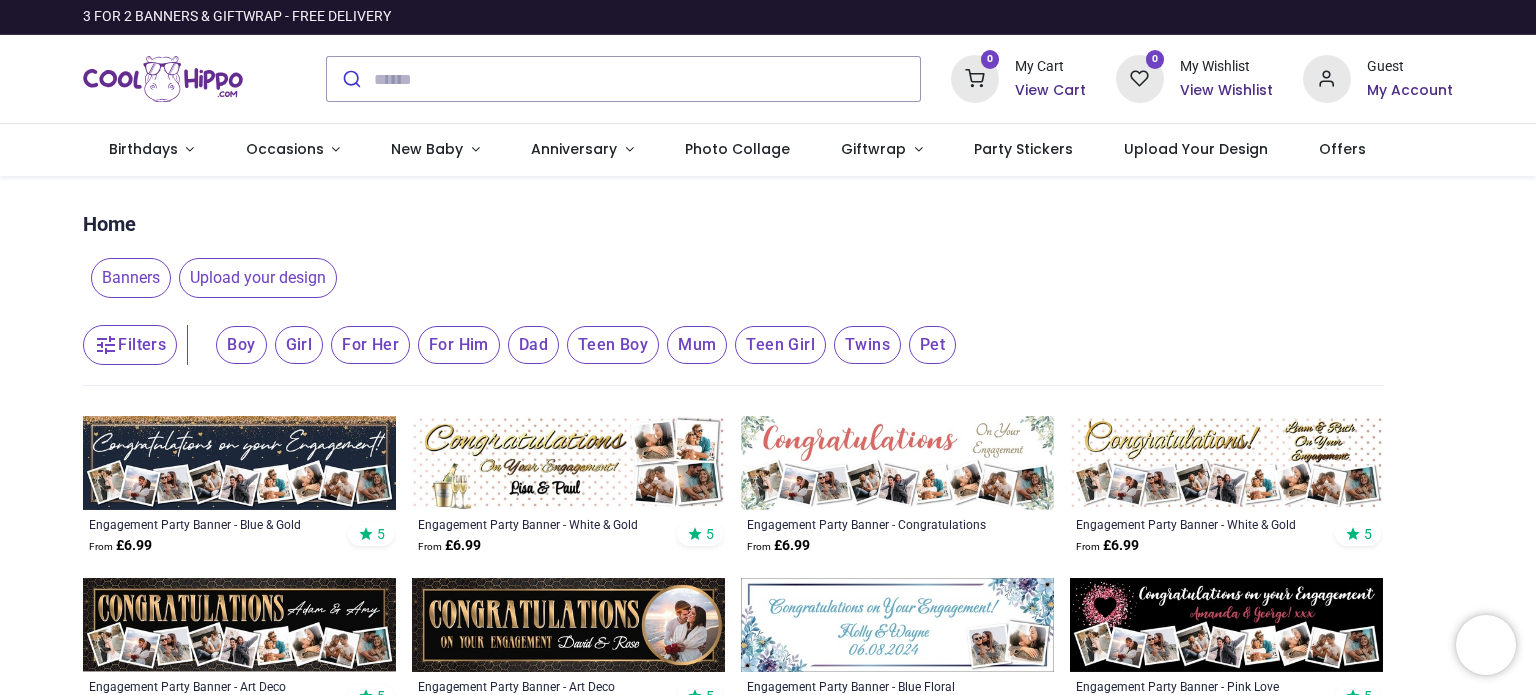 click on "Filters" at bounding box center [130, 345] 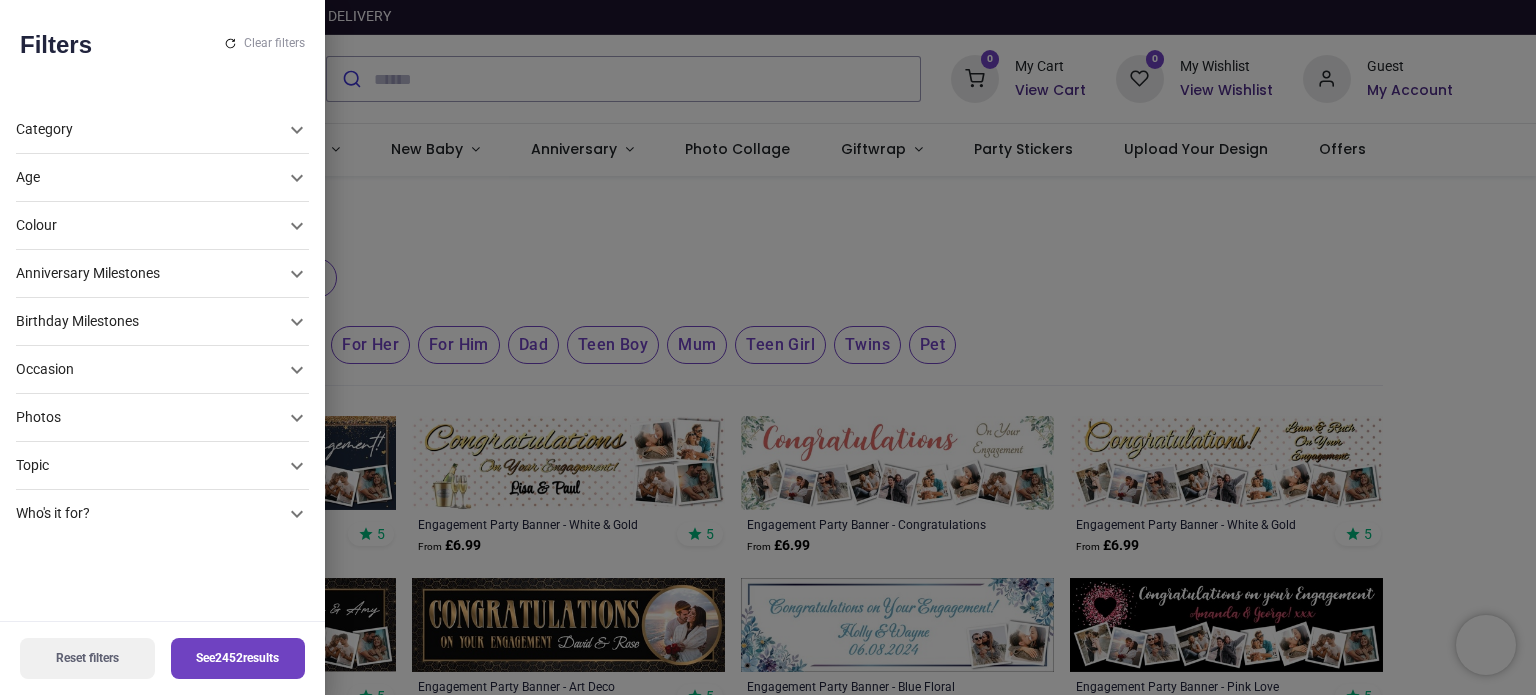click on "Colour" at bounding box center [150, 178] 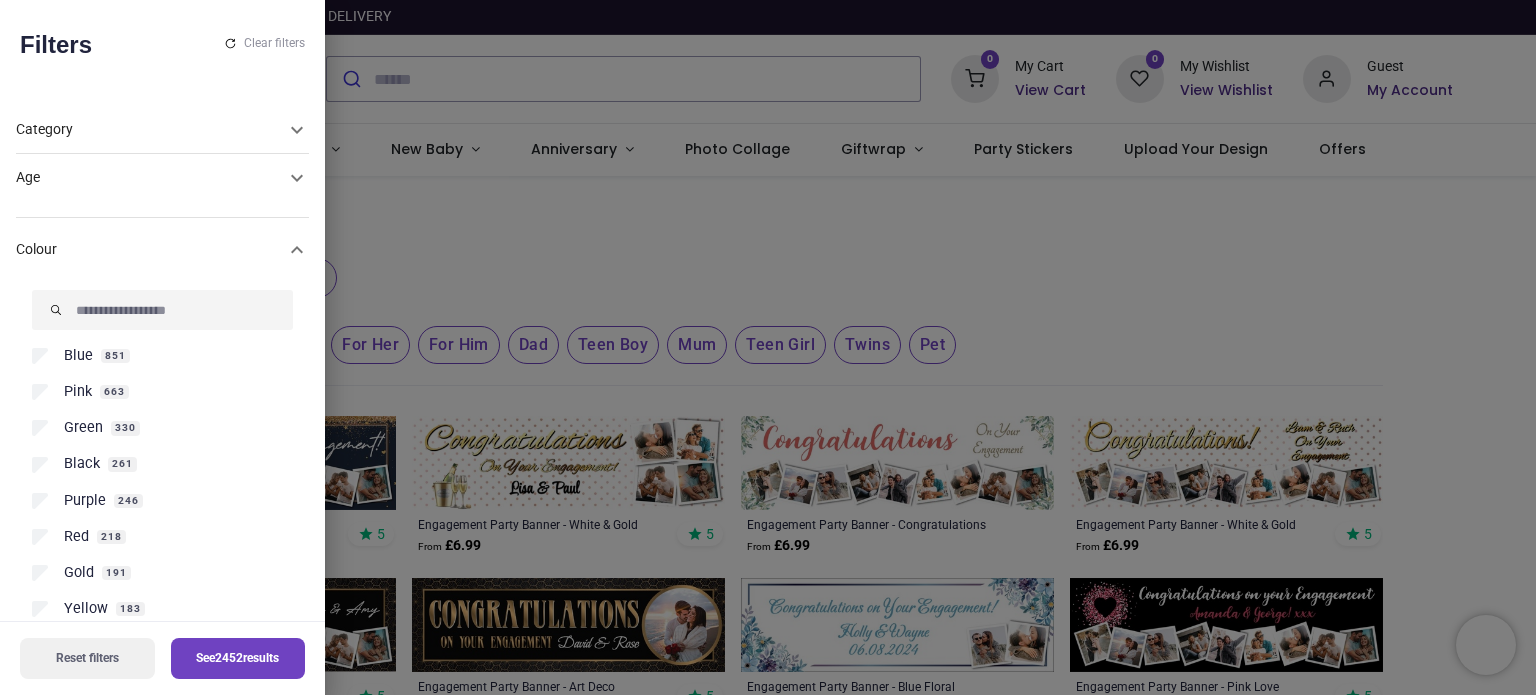 scroll, scrollTop: 0, scrollLeft: 0, axis: both 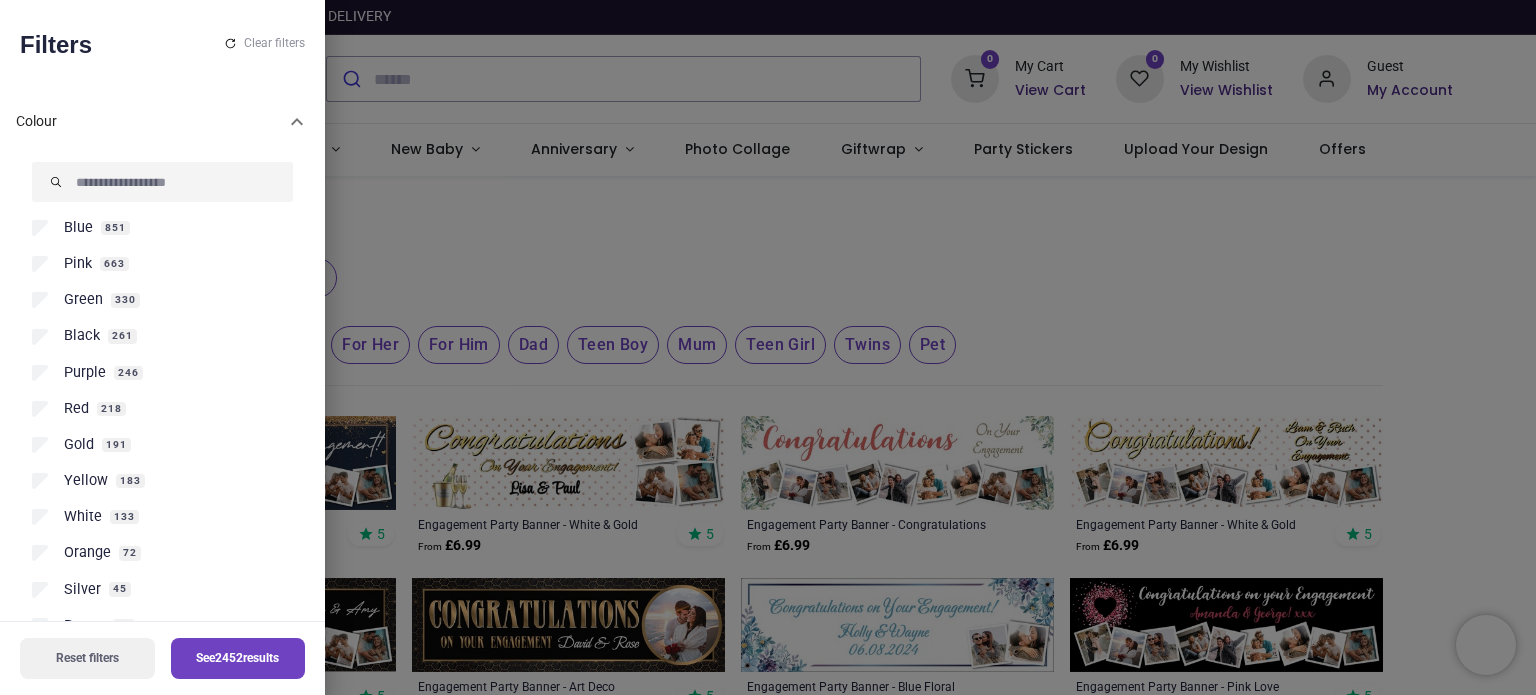 click on "Red" at bounding box center (76, 409) 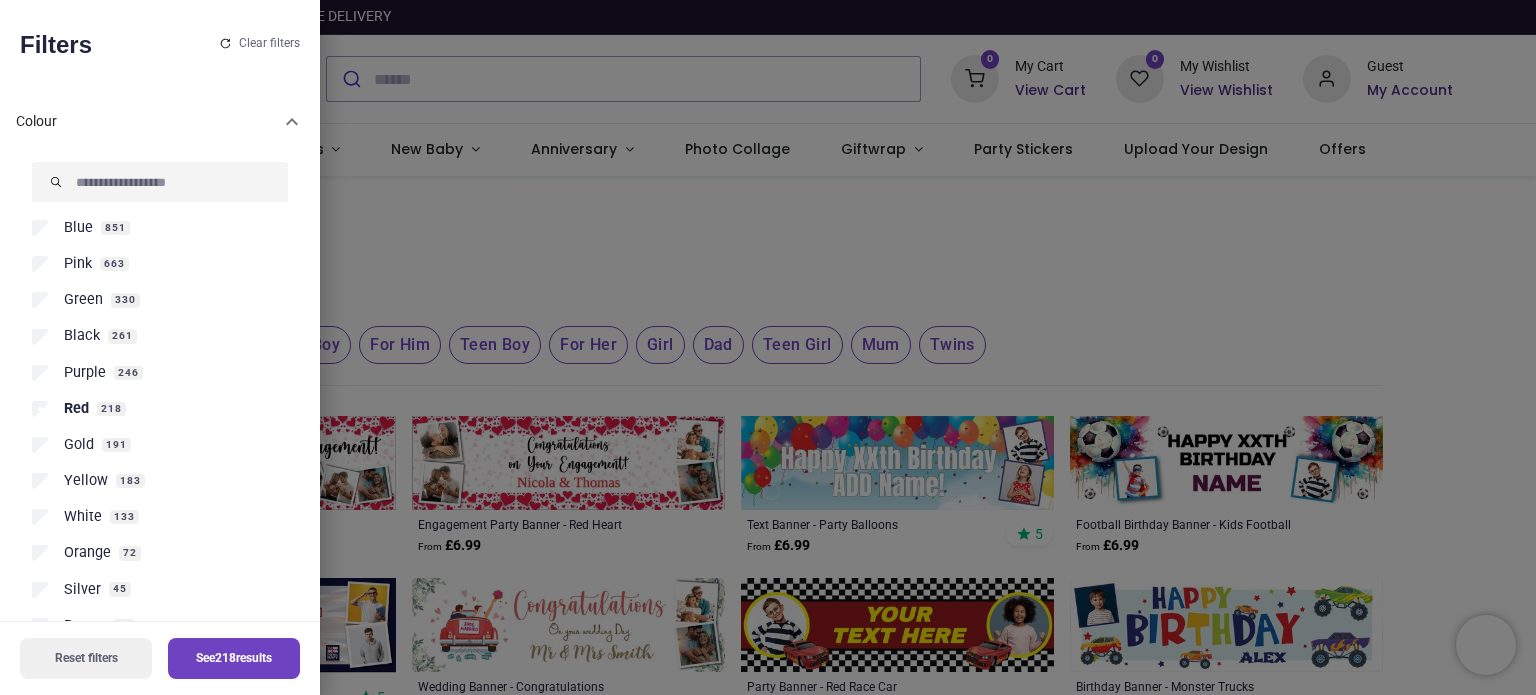click on "See  218  results" at bounding box center (234, 658) 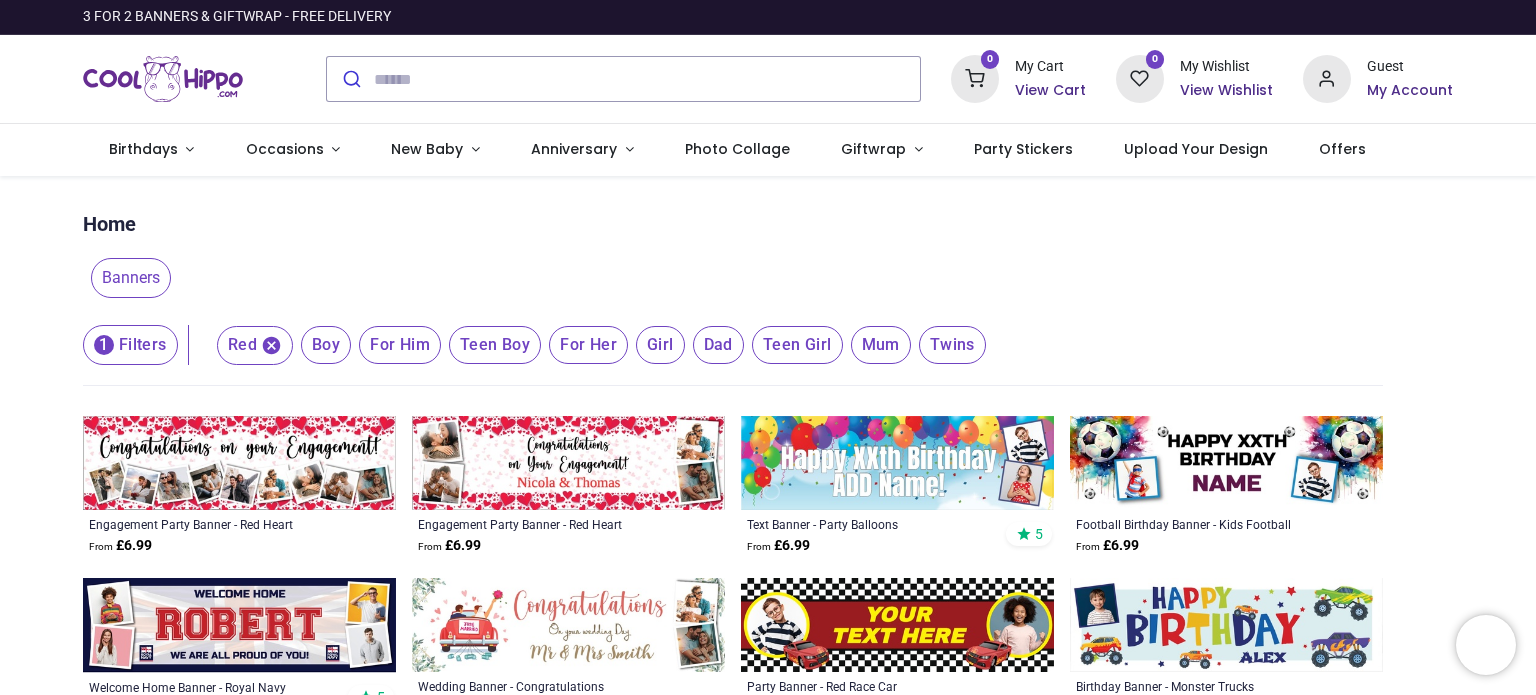 click on "1 Filters" at bounding box center [130, 345] 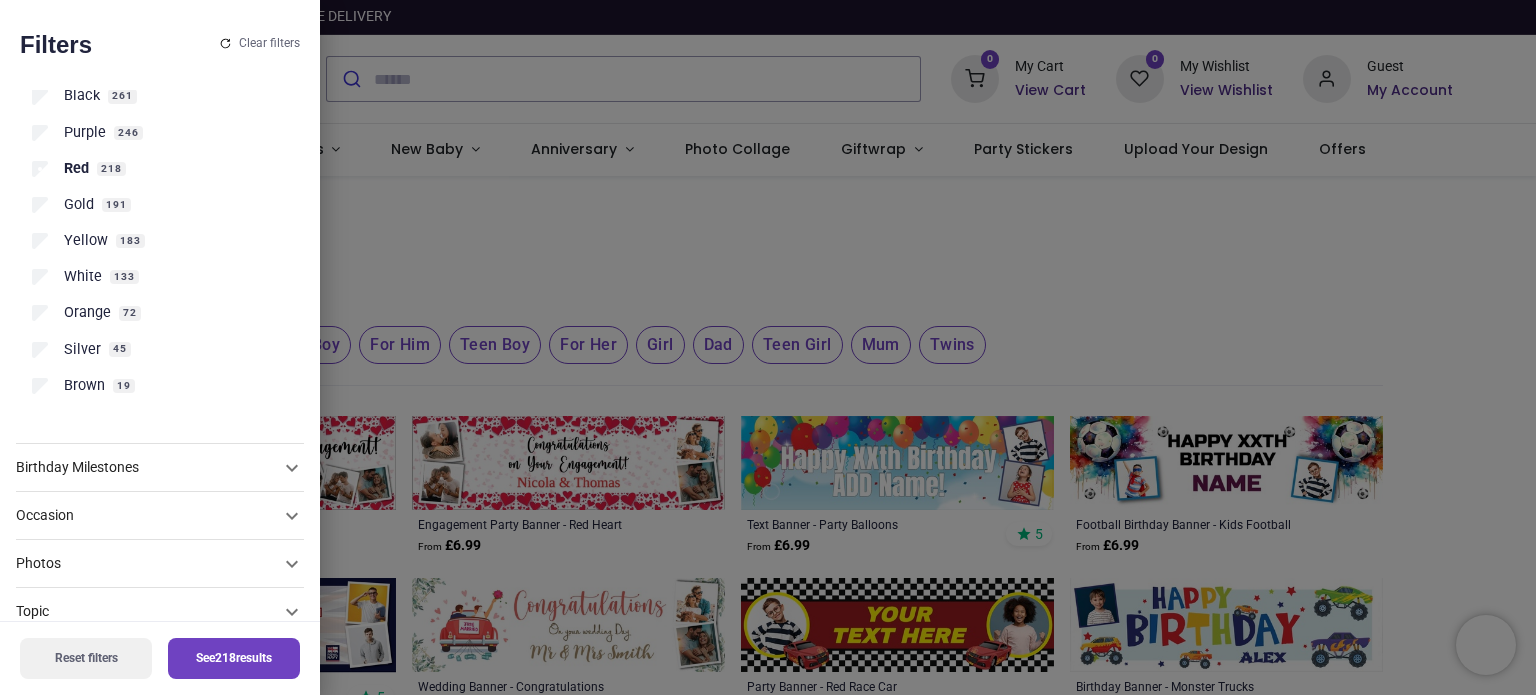 scroll, scrollTop: 445, scrollLeft: 0, axis: vertical 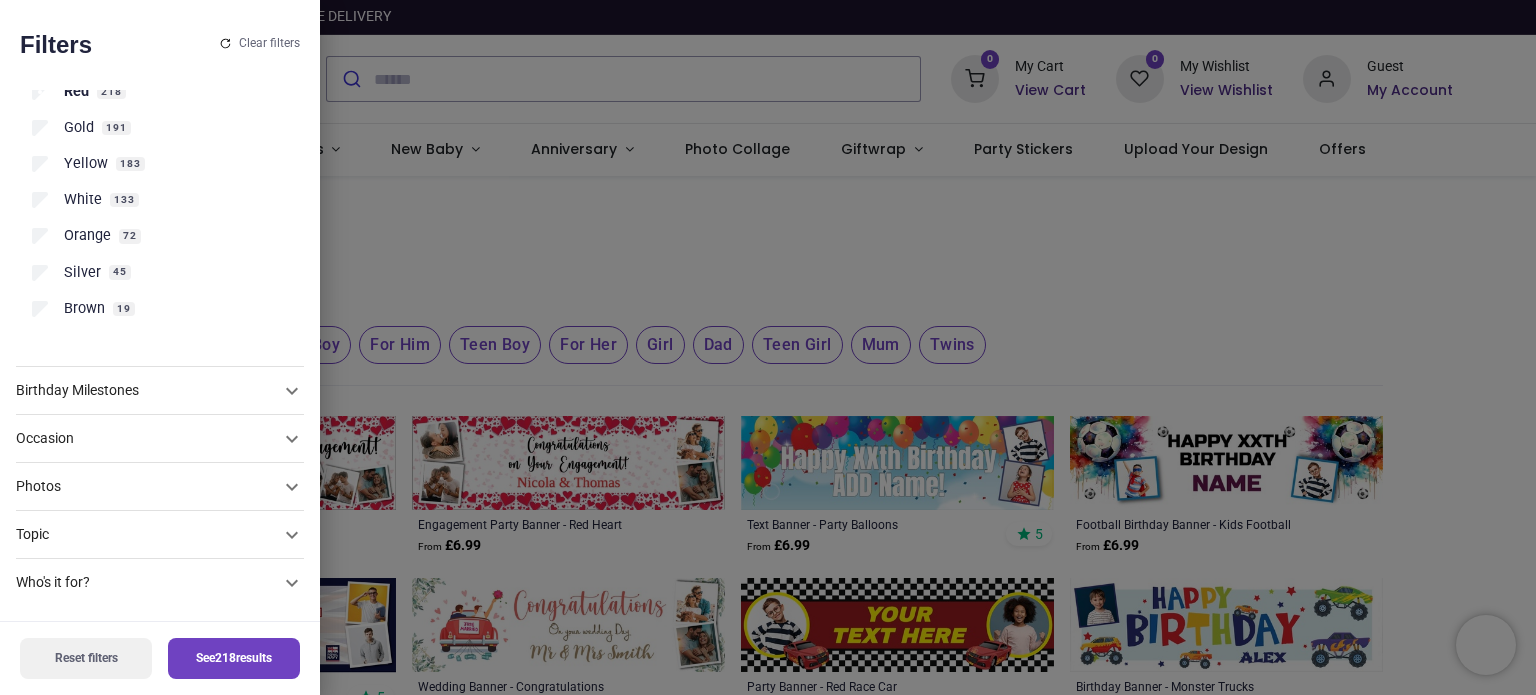 click on "Occasion" at bounding box center [148, -267] 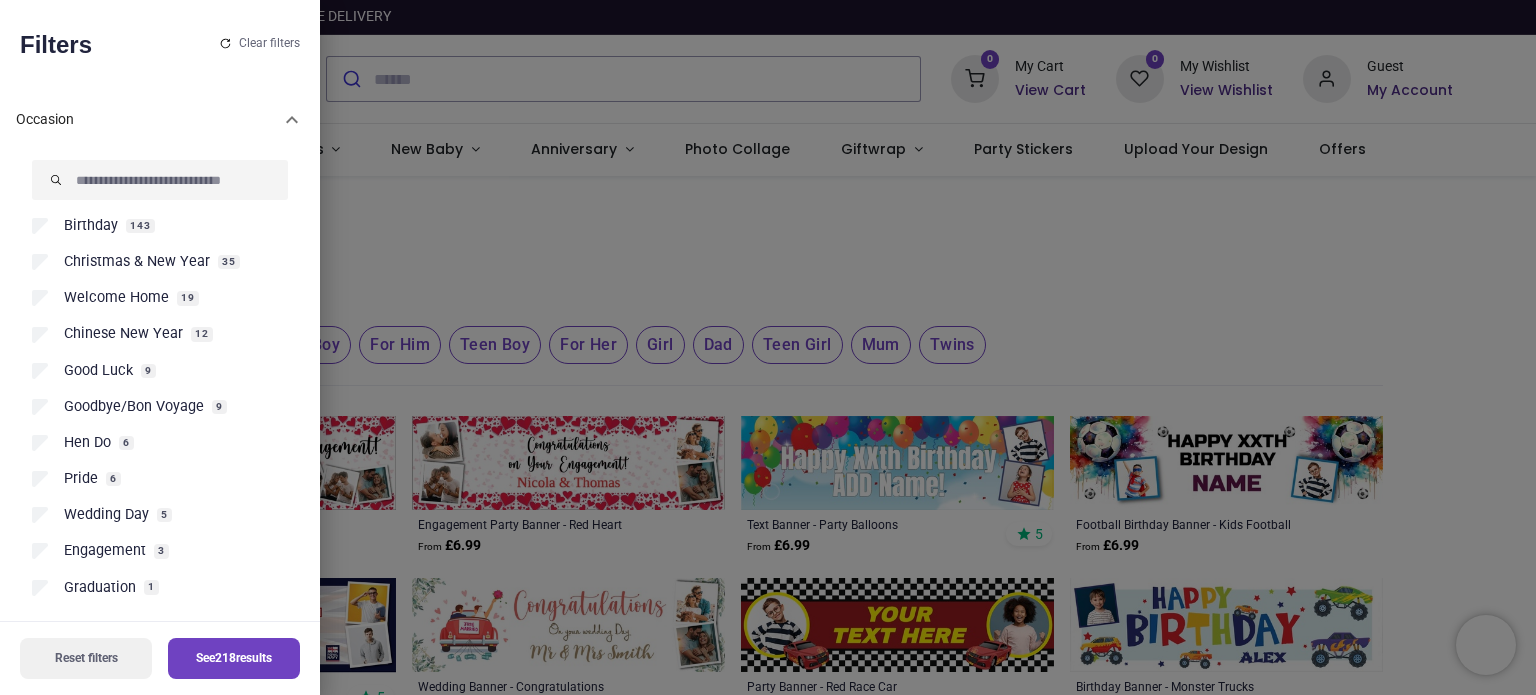 scroll, scrollTop: 224, scrollLeft: 0, axis: vertical 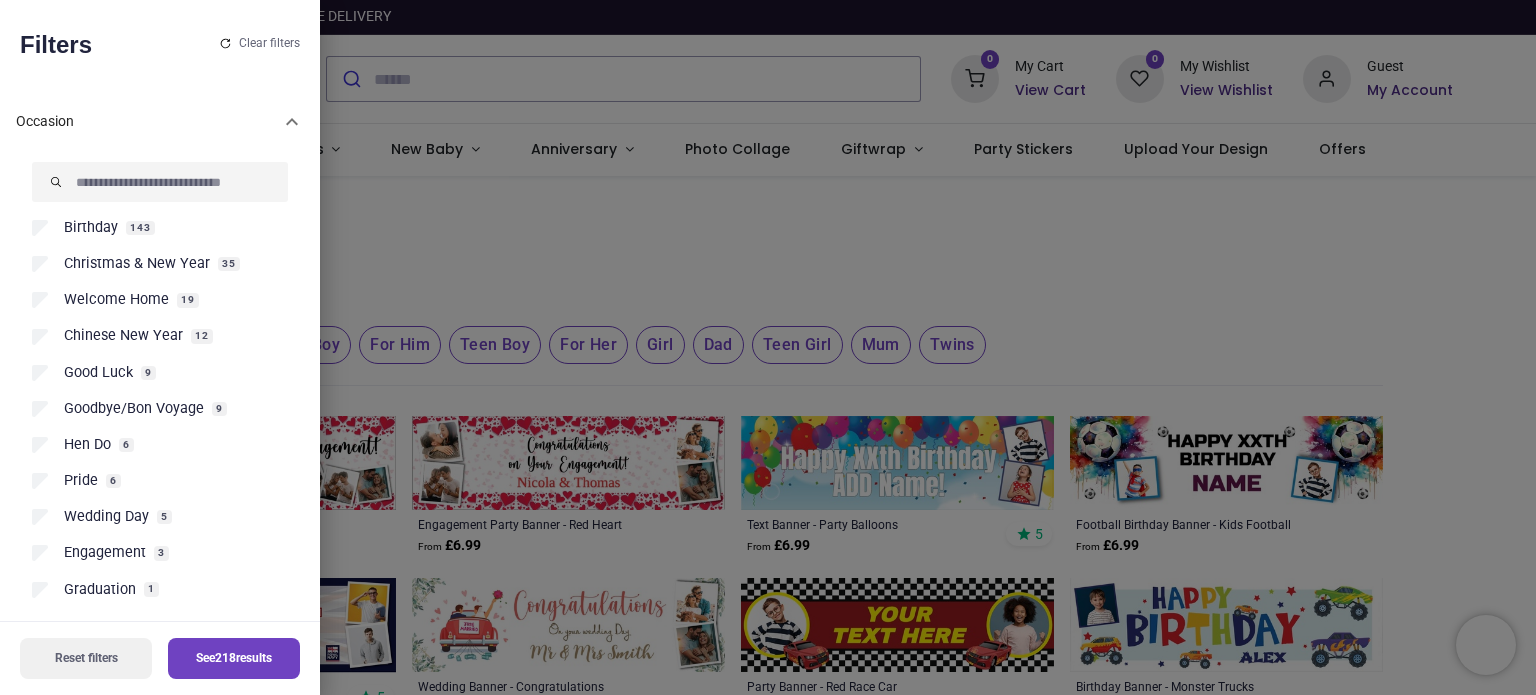 click on "Engagement" at bounding box center [105, 553] 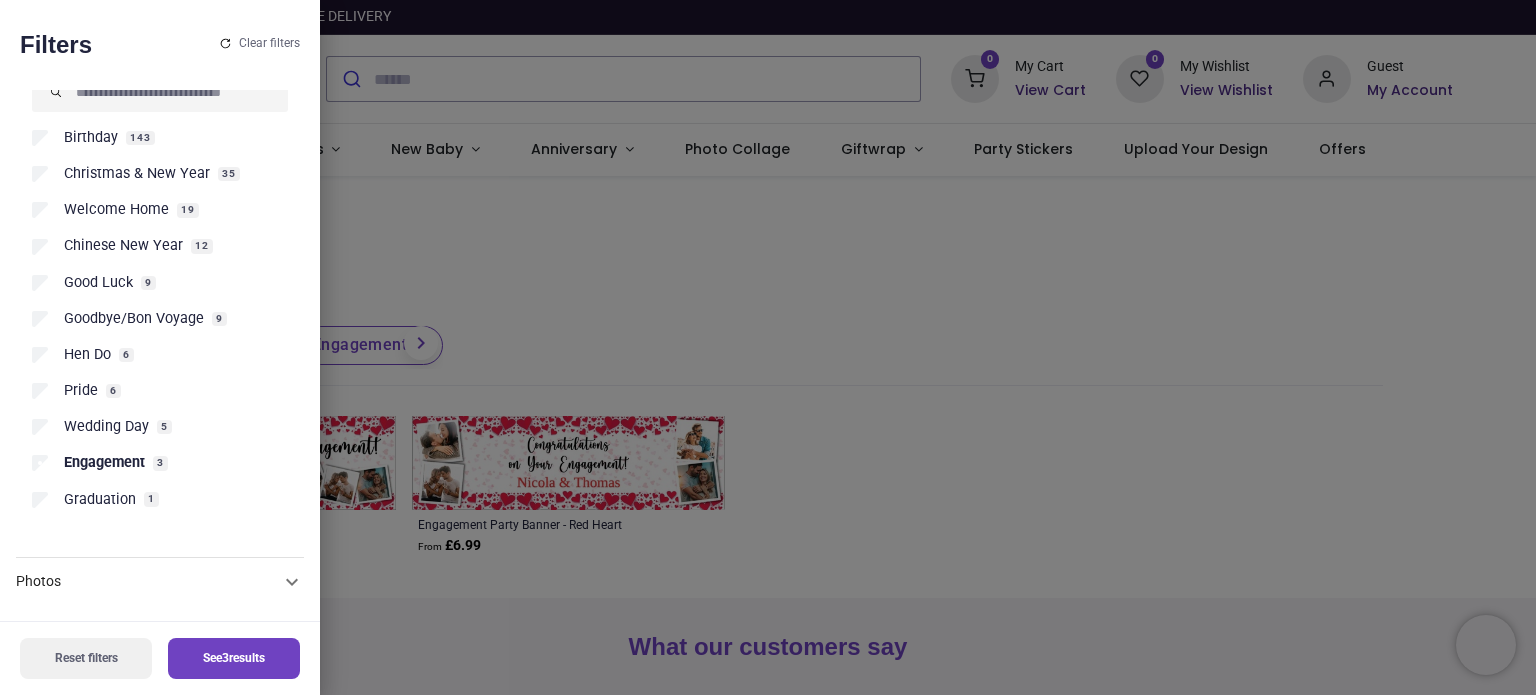 scroll, scrollTop: 217, scrollLeft: 0, axis: vertical 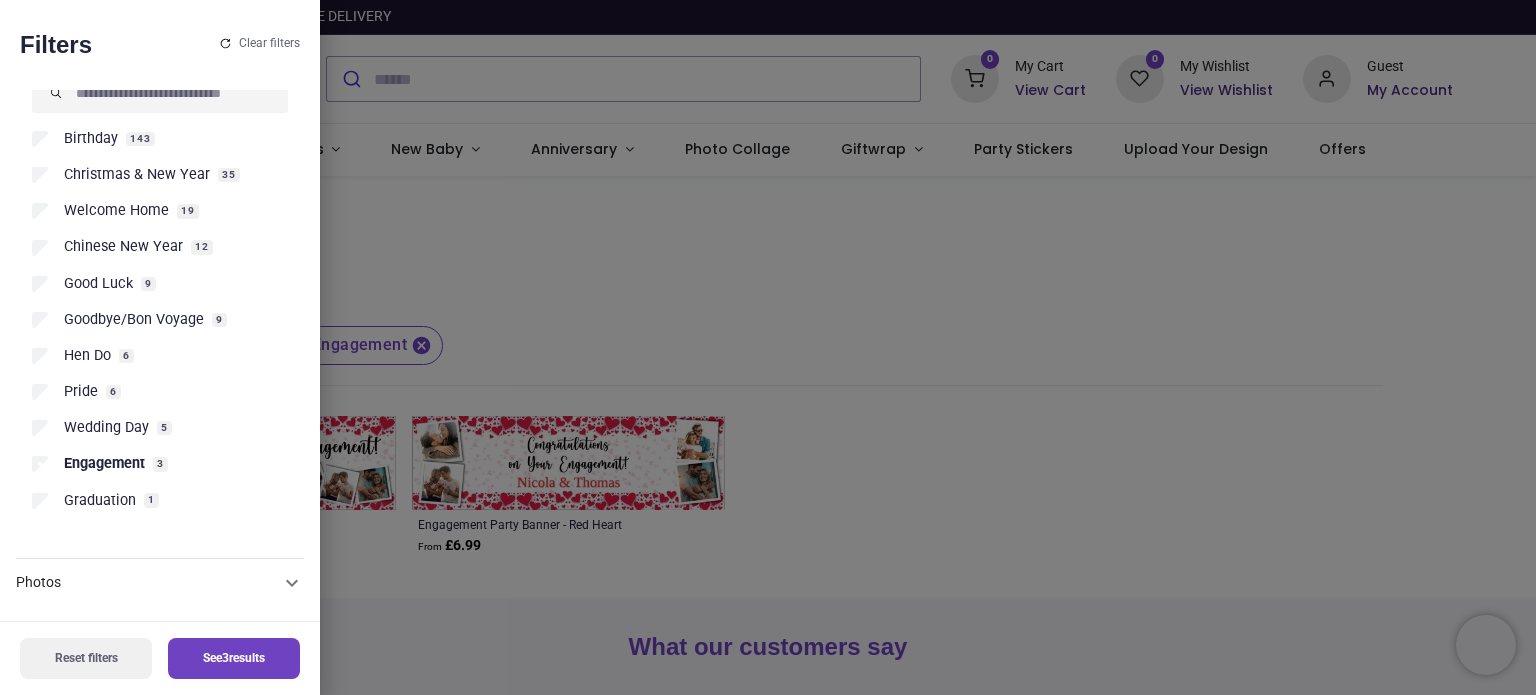 click on "See  3  results" at bounding box center (234, 658) 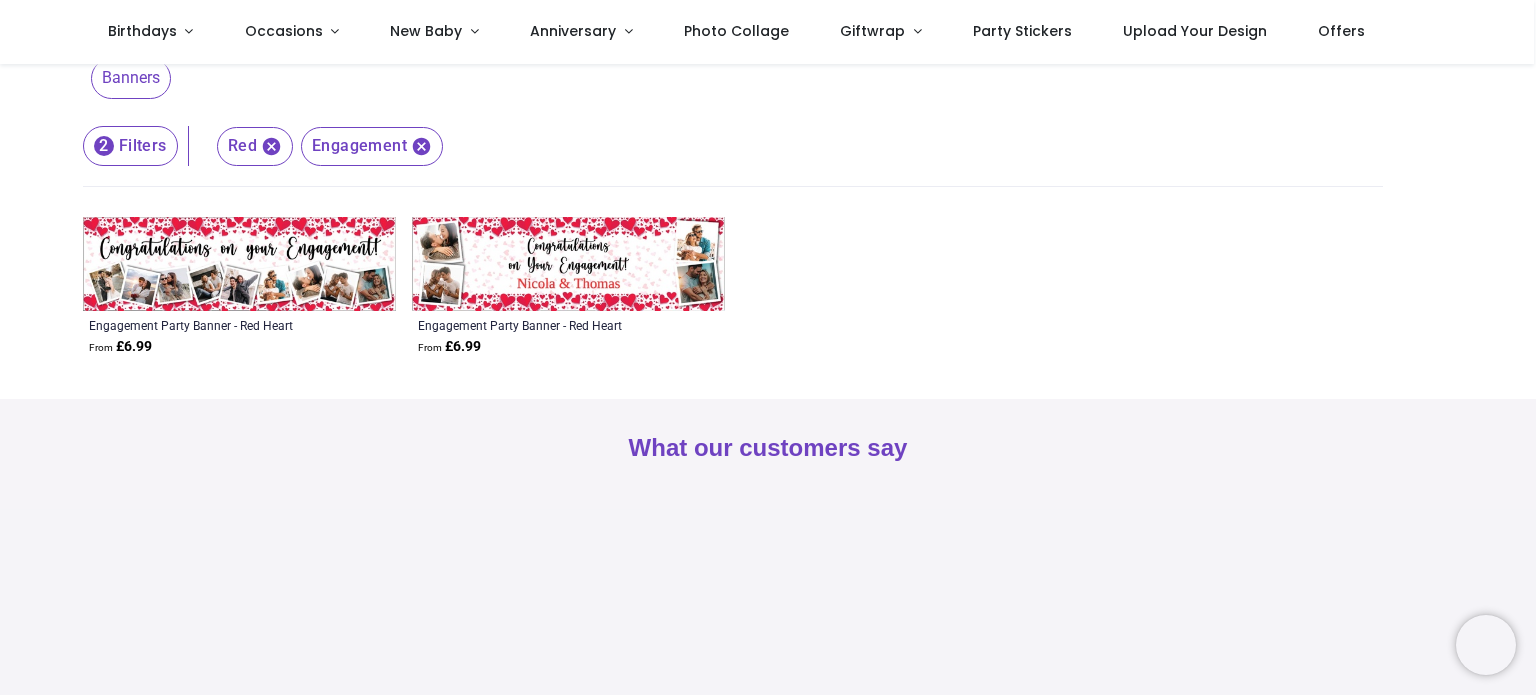 scroll, scrollTop: 0, scrollLeft: 0, axis: both 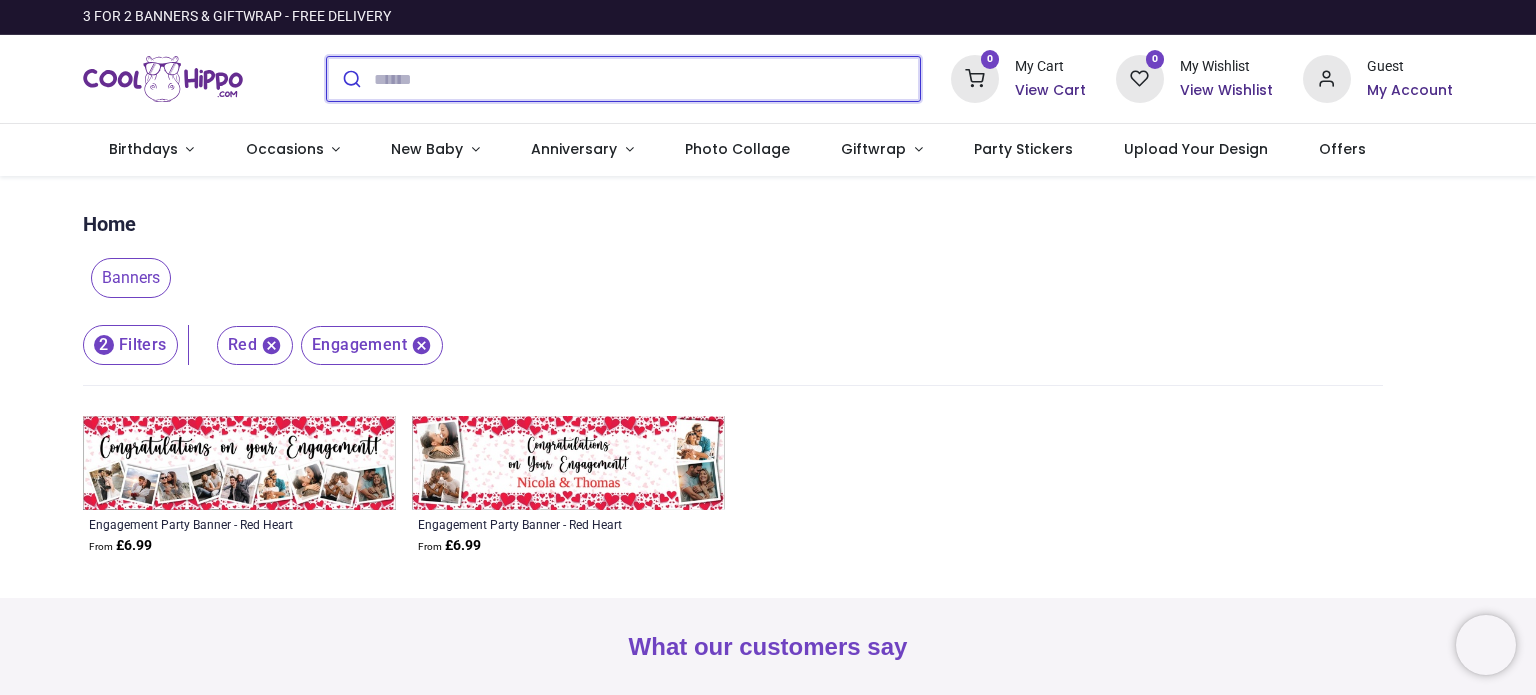 click at bounding box center [647, 79] 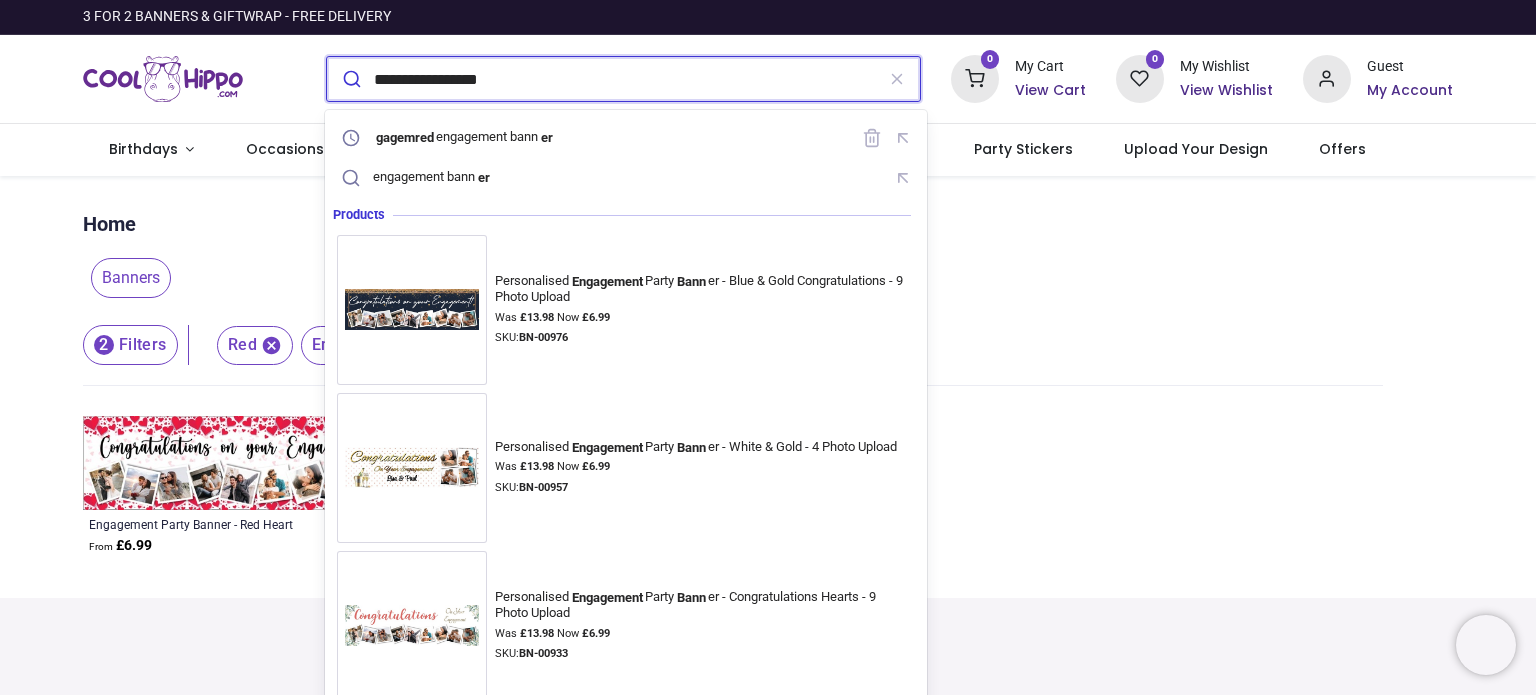 type on "**********" 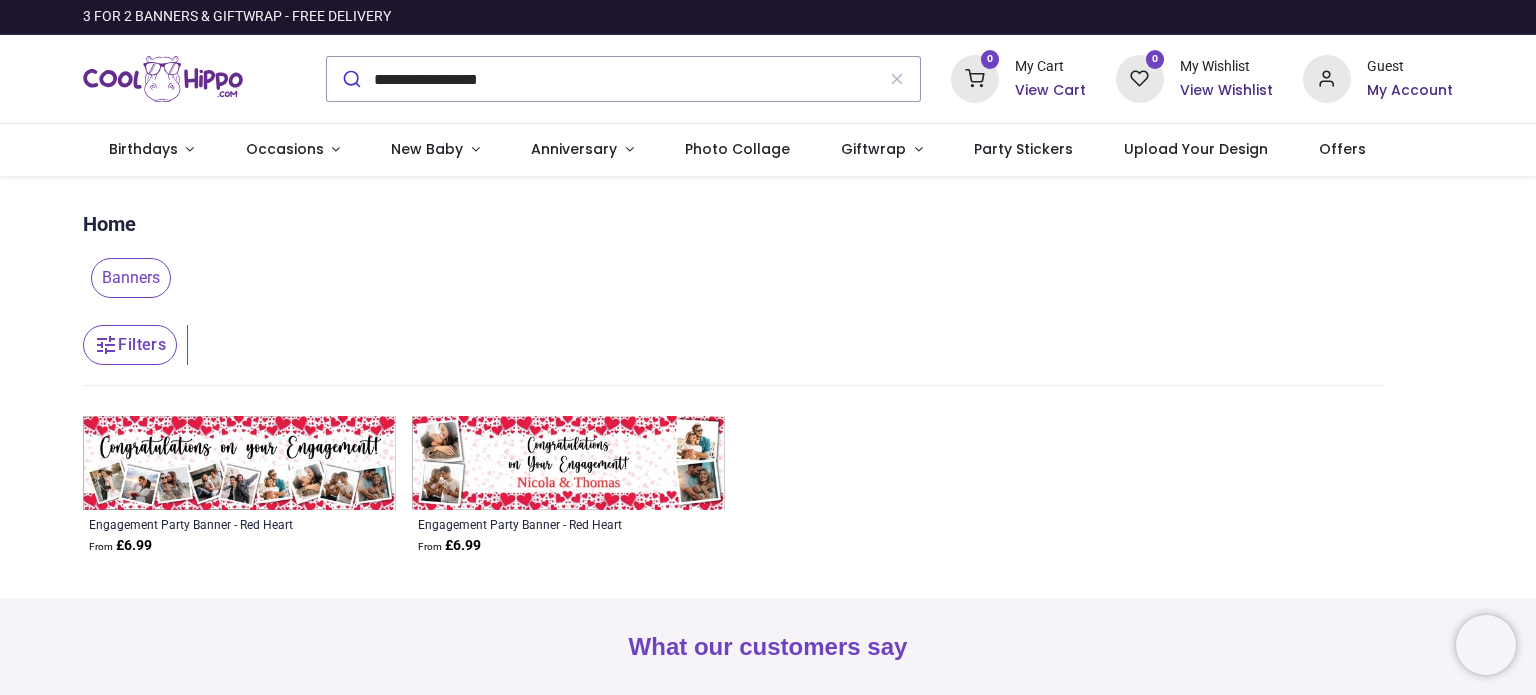 scroll, scrollTop: 24, scrollLeft: 0, axis: vertical 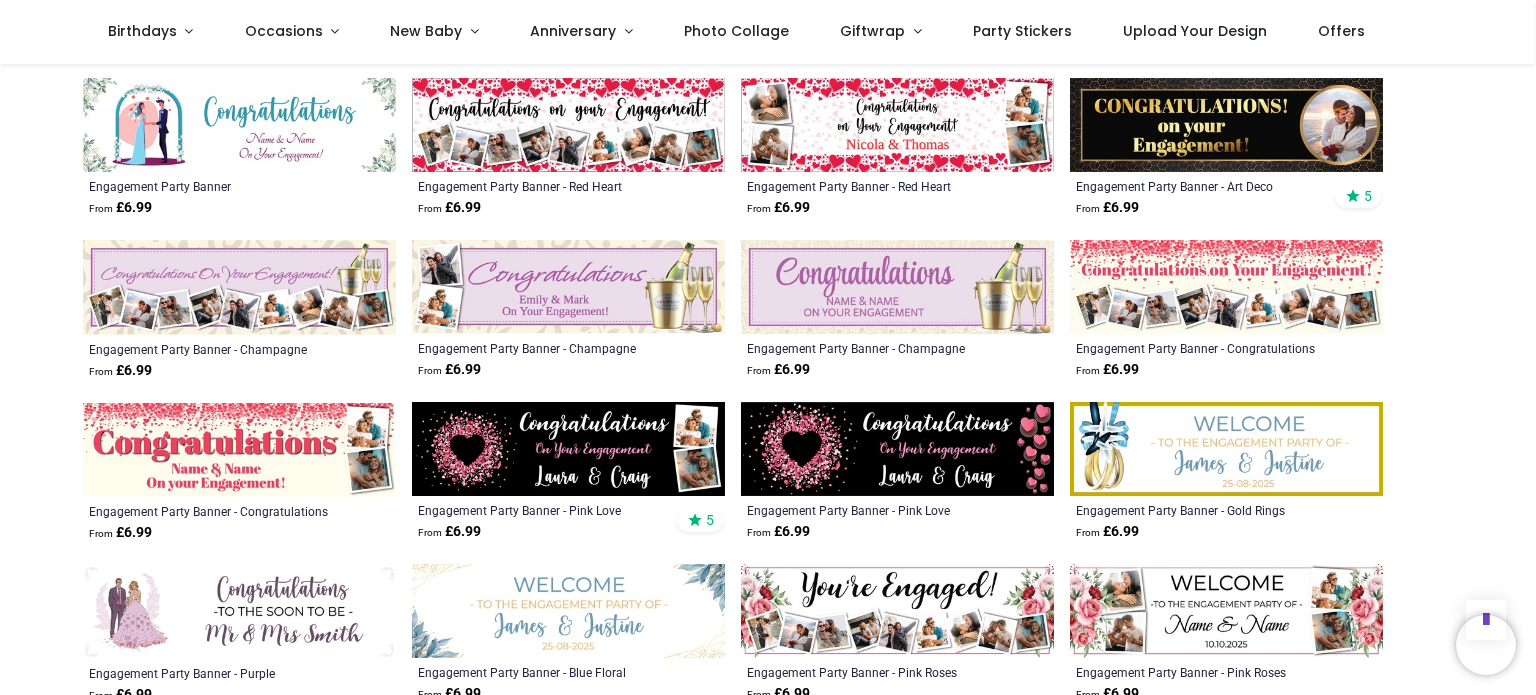 click at bounding box center [239, 450] 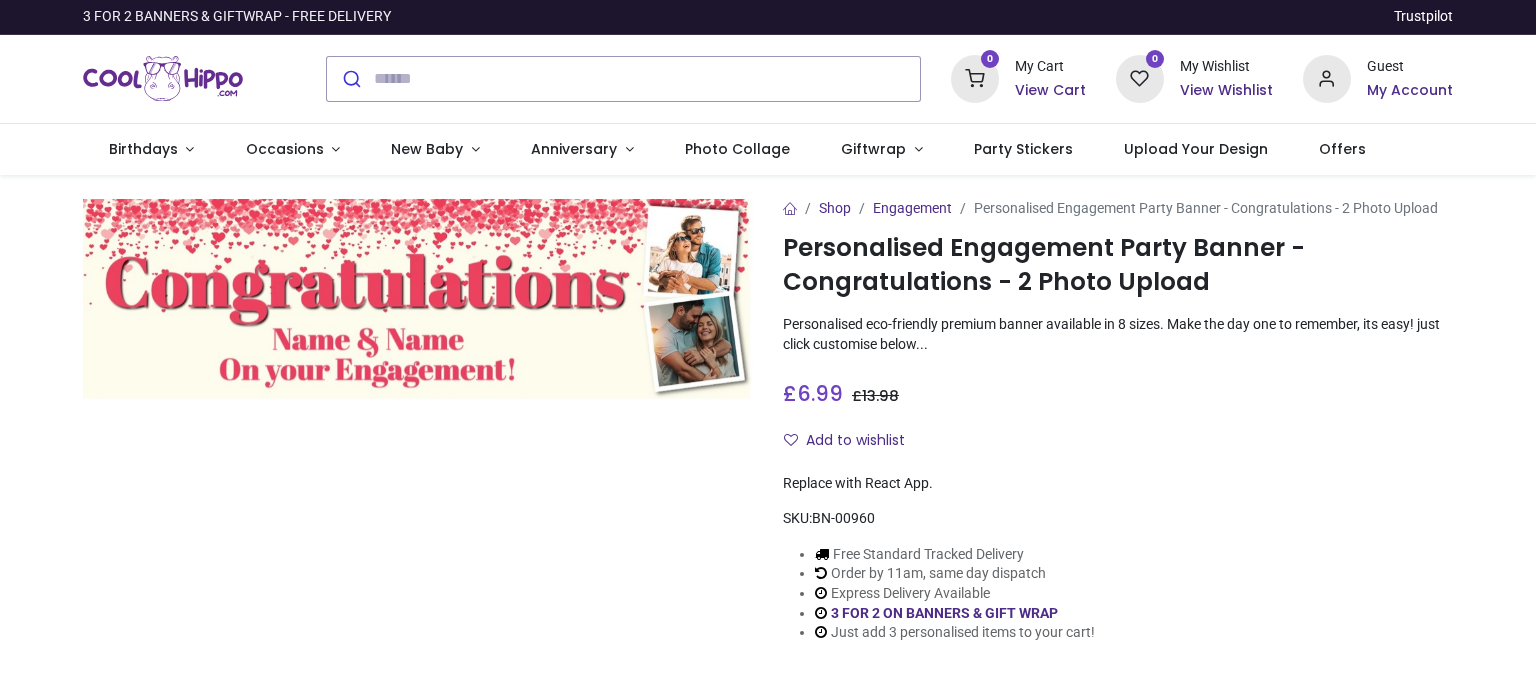 scroll, scrollTop: 0, scrollLeft: 0, axis: both 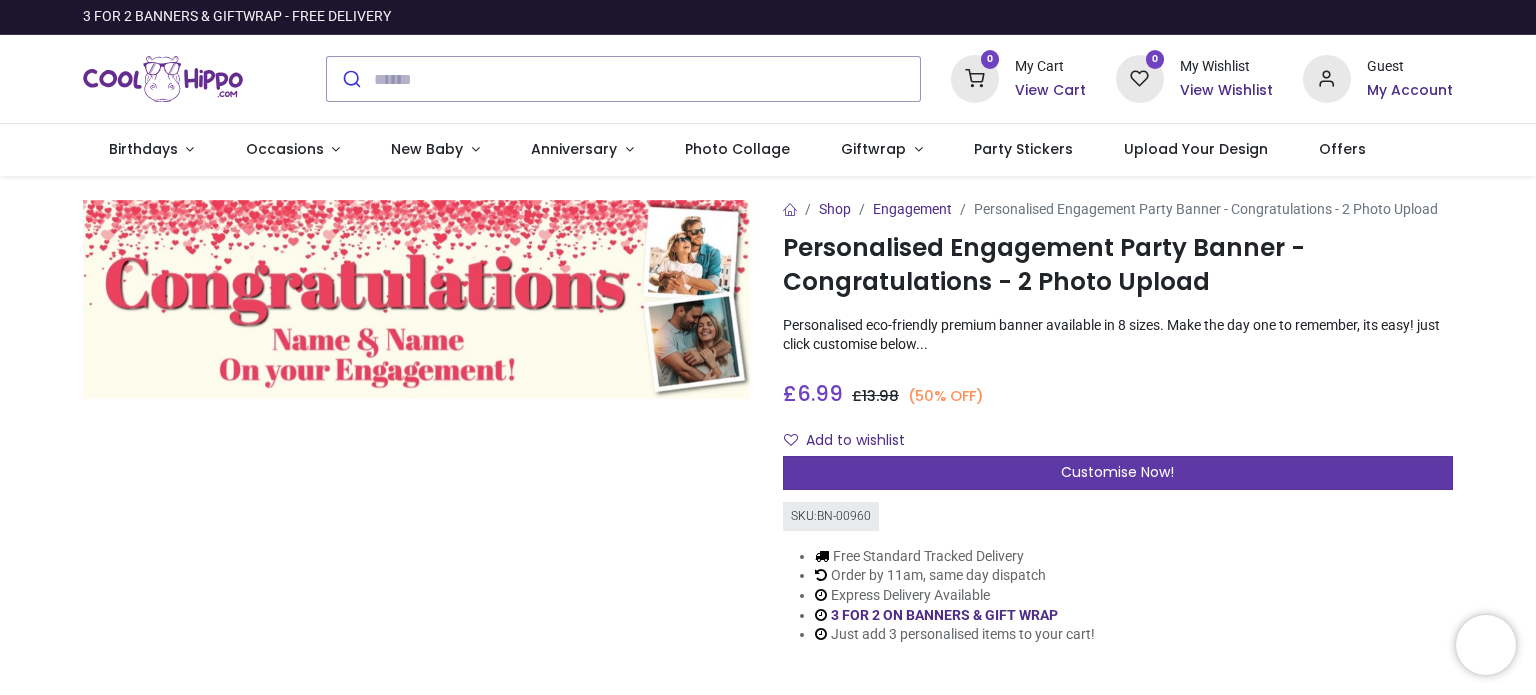 click on "Customise Now!" at bounding box center [1117, 472] 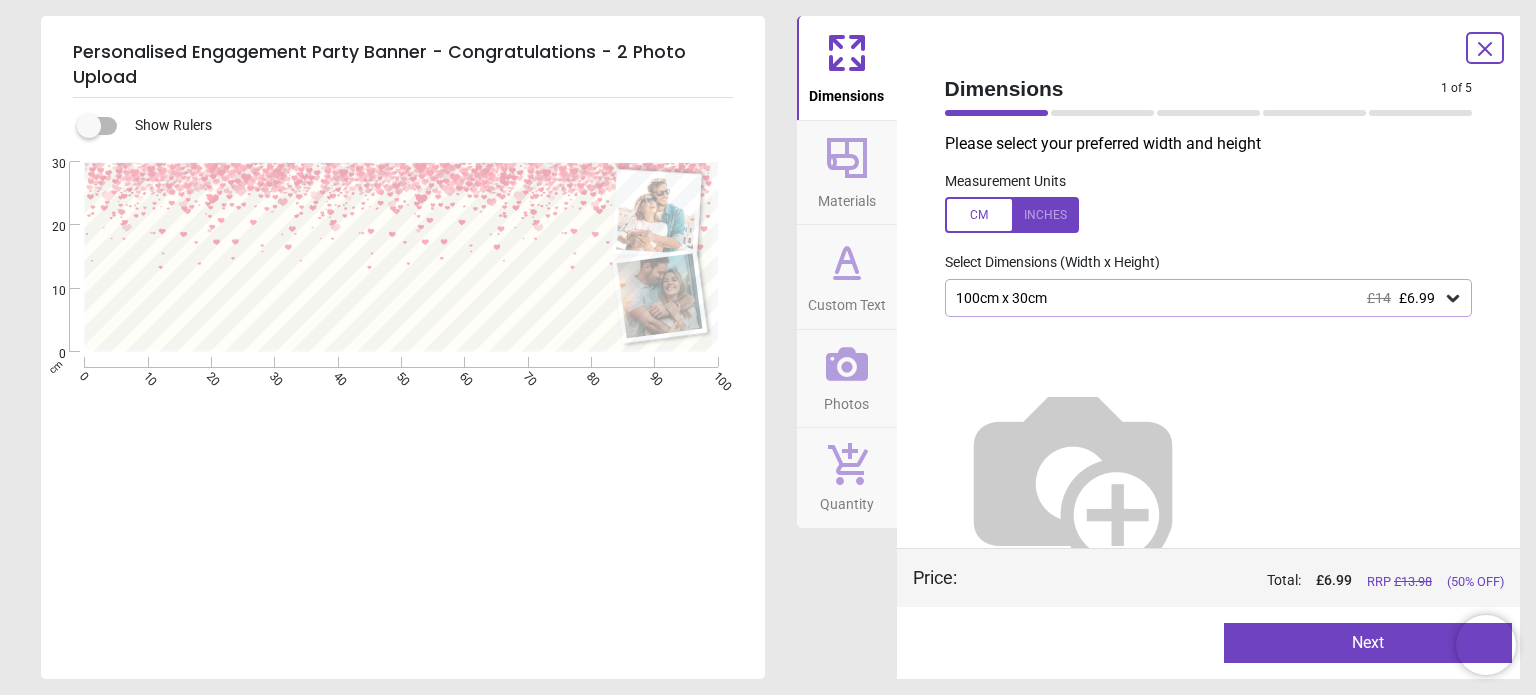click at bounding box center [1073, 477] 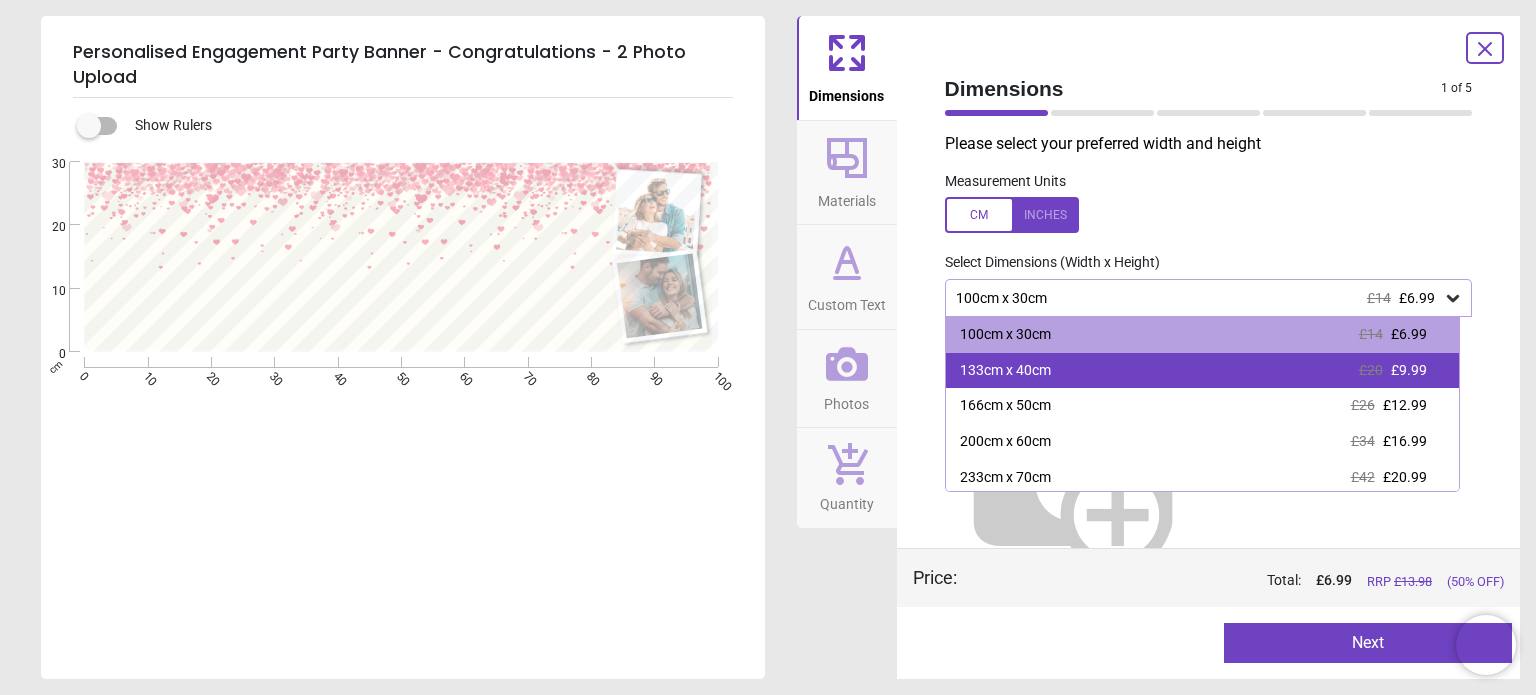 click on "£20" at bounding box center (1371, 370) 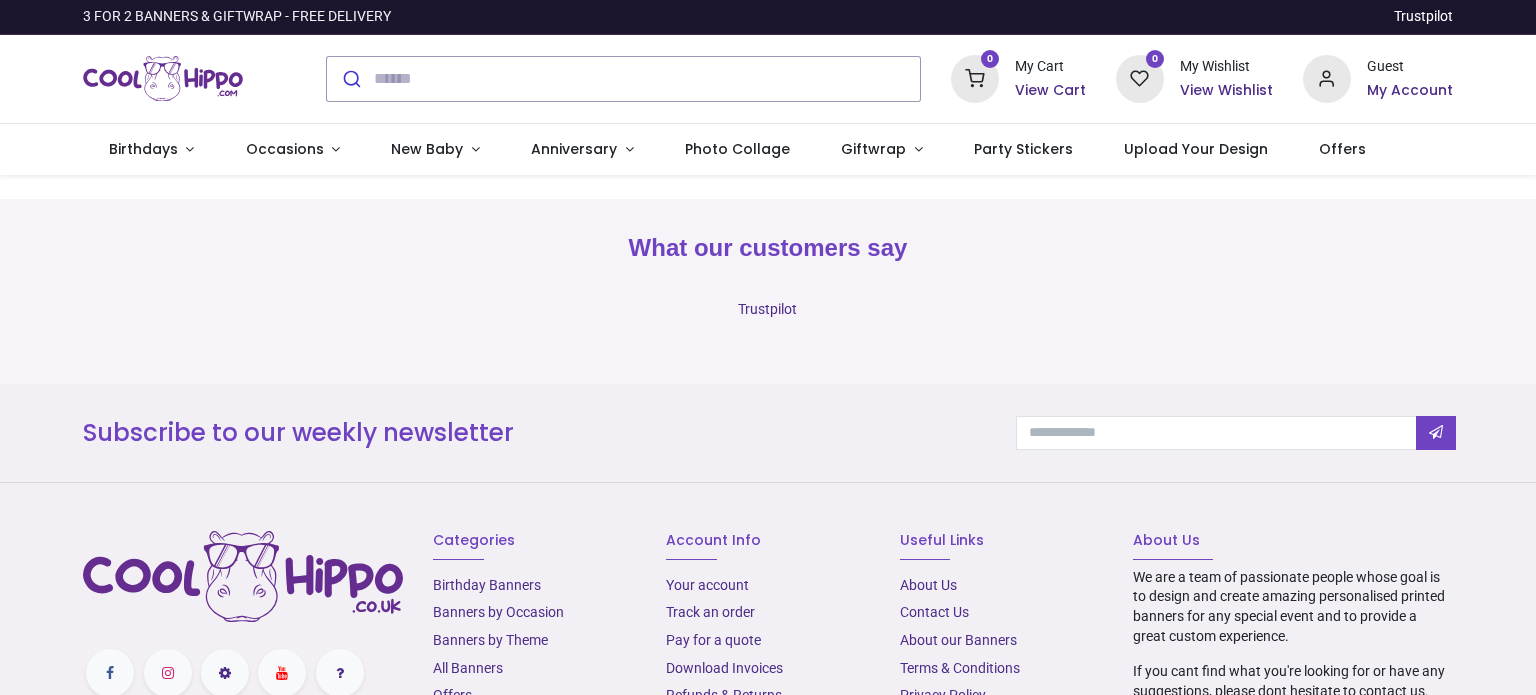 scroll, scrollTop: 0, scrollLeft: 0, axis: both 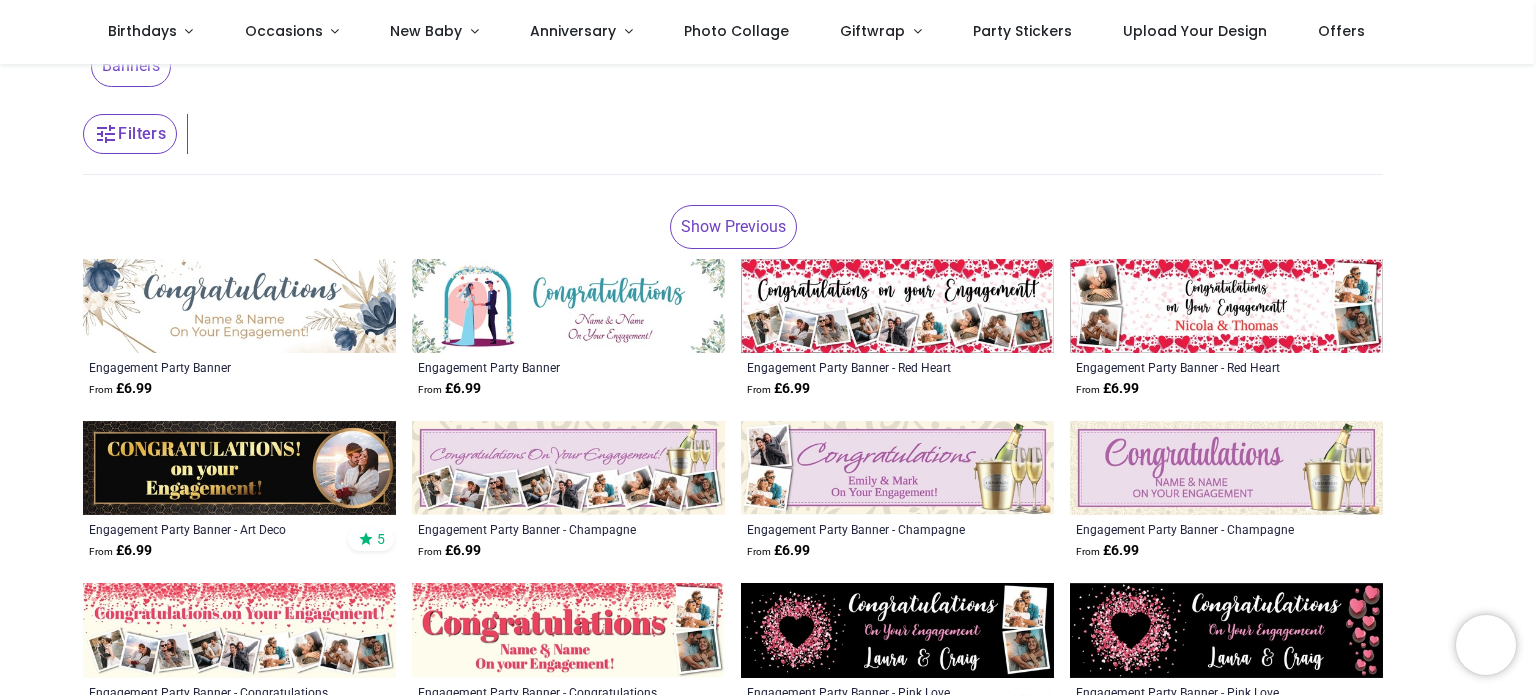 click at bounding box center (1226, 306) 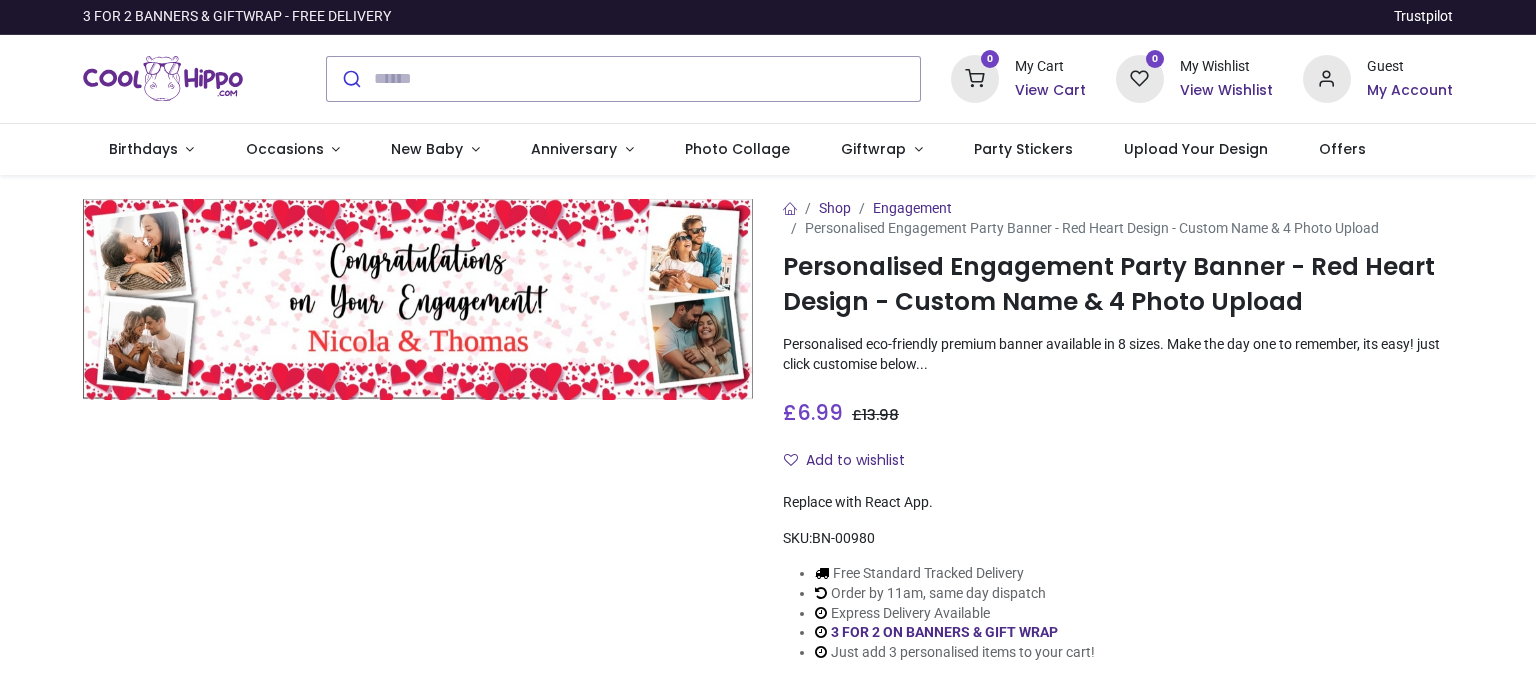scroll, scrollTop: 0, scrollLeft: 0, axis: both 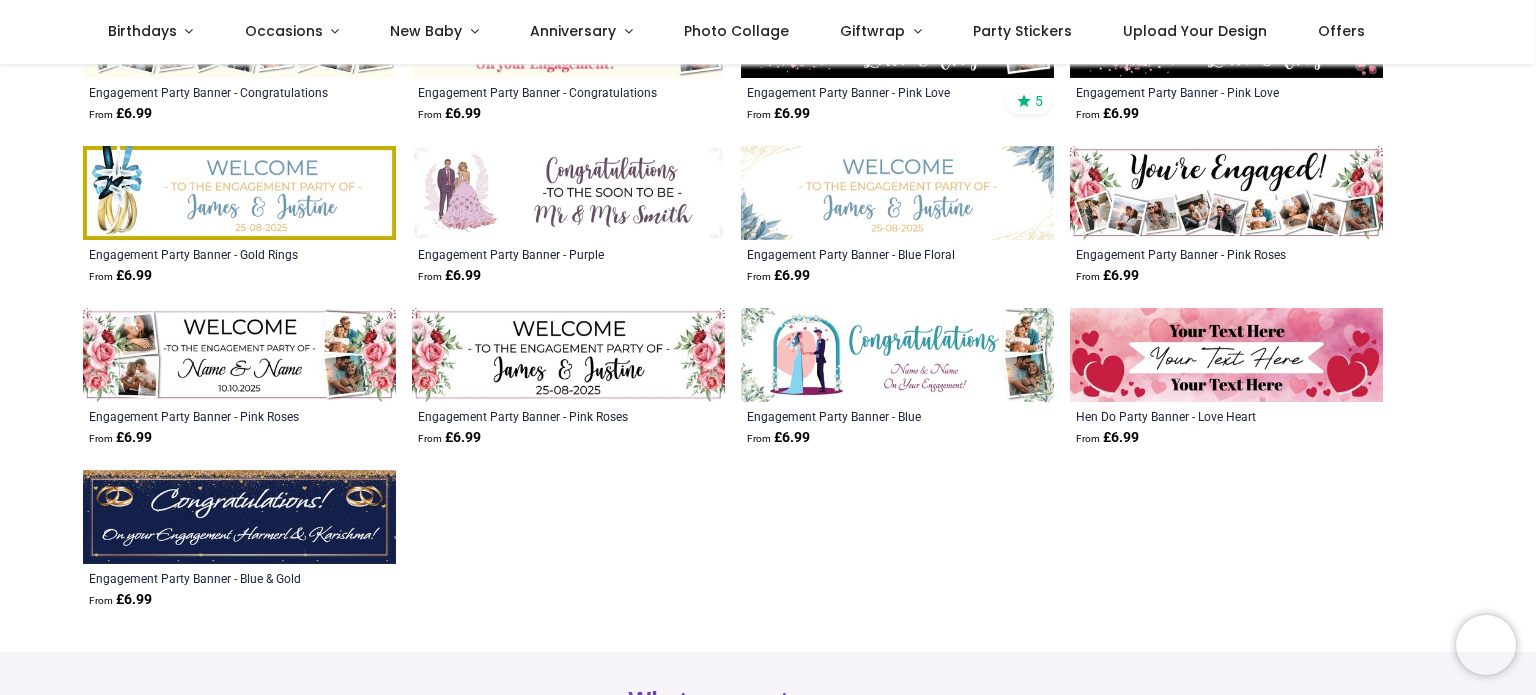 click at bounding box center [568, 355] 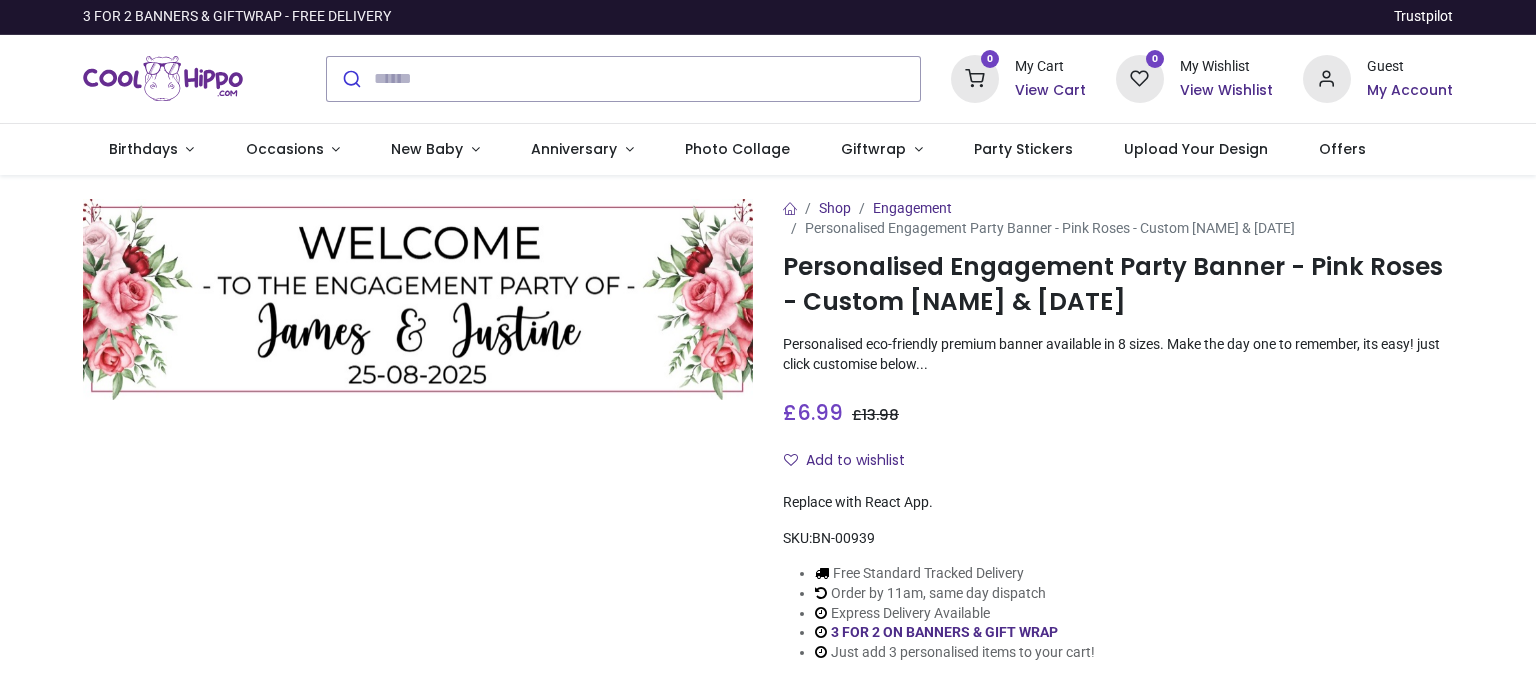 scroll, scrollTop: 0, scrollLeft: 0, axis: both 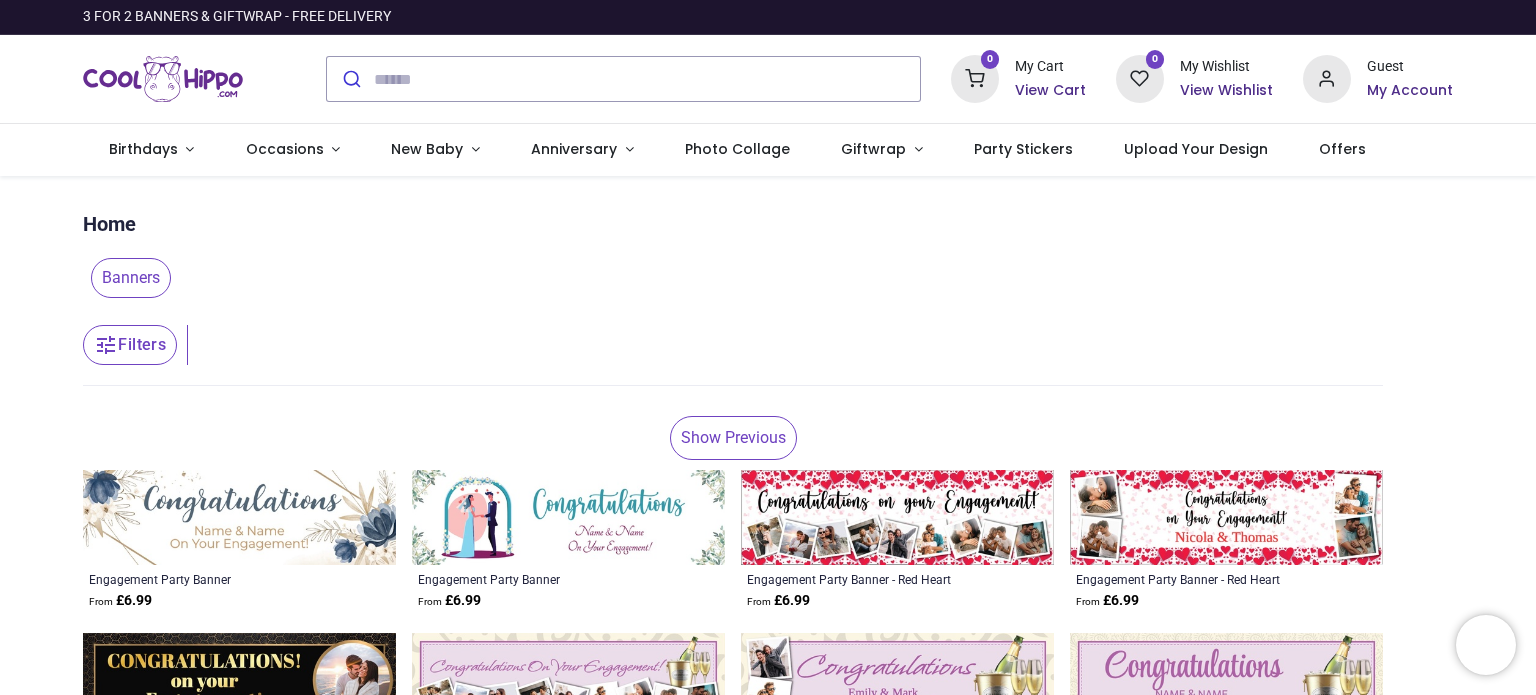 click at bounding box center [239, 517] 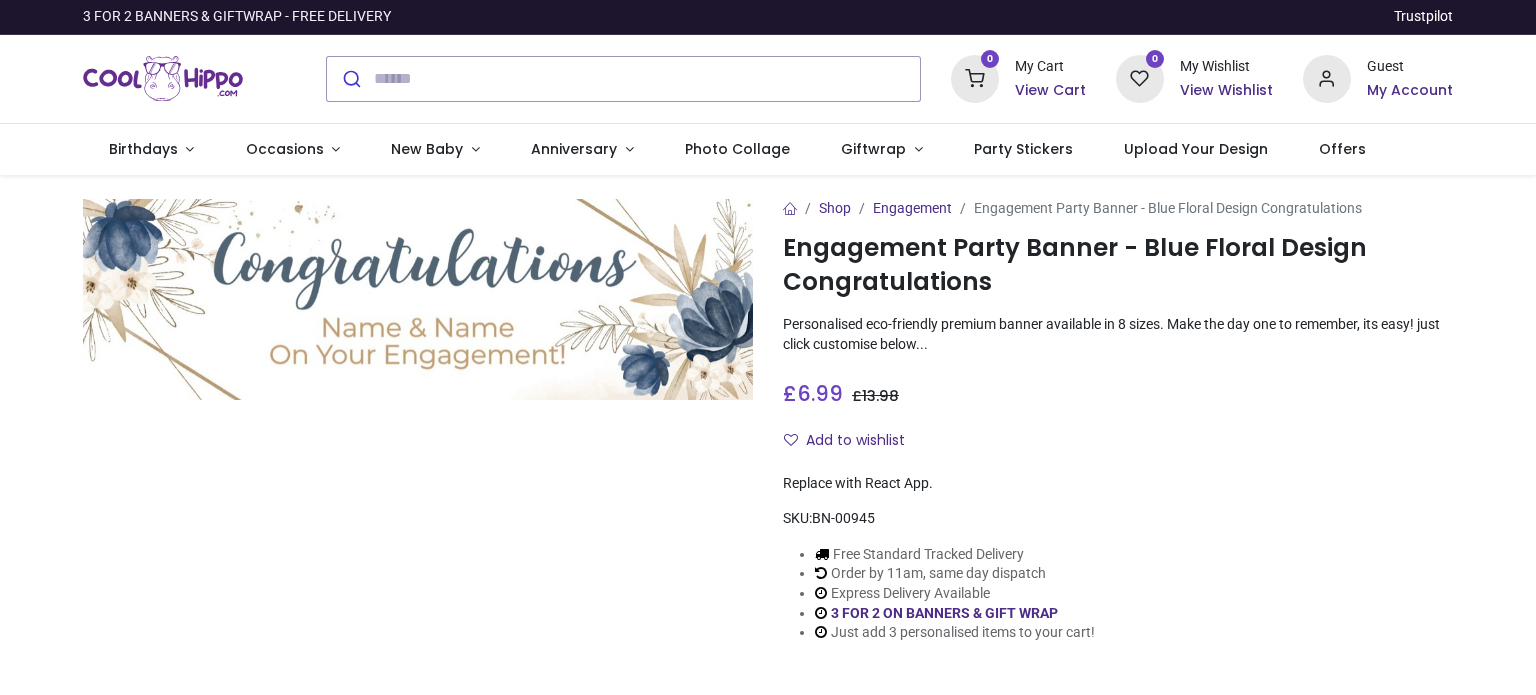 scroll, scrollTop: 0, scrollLeft: 0, axis: both 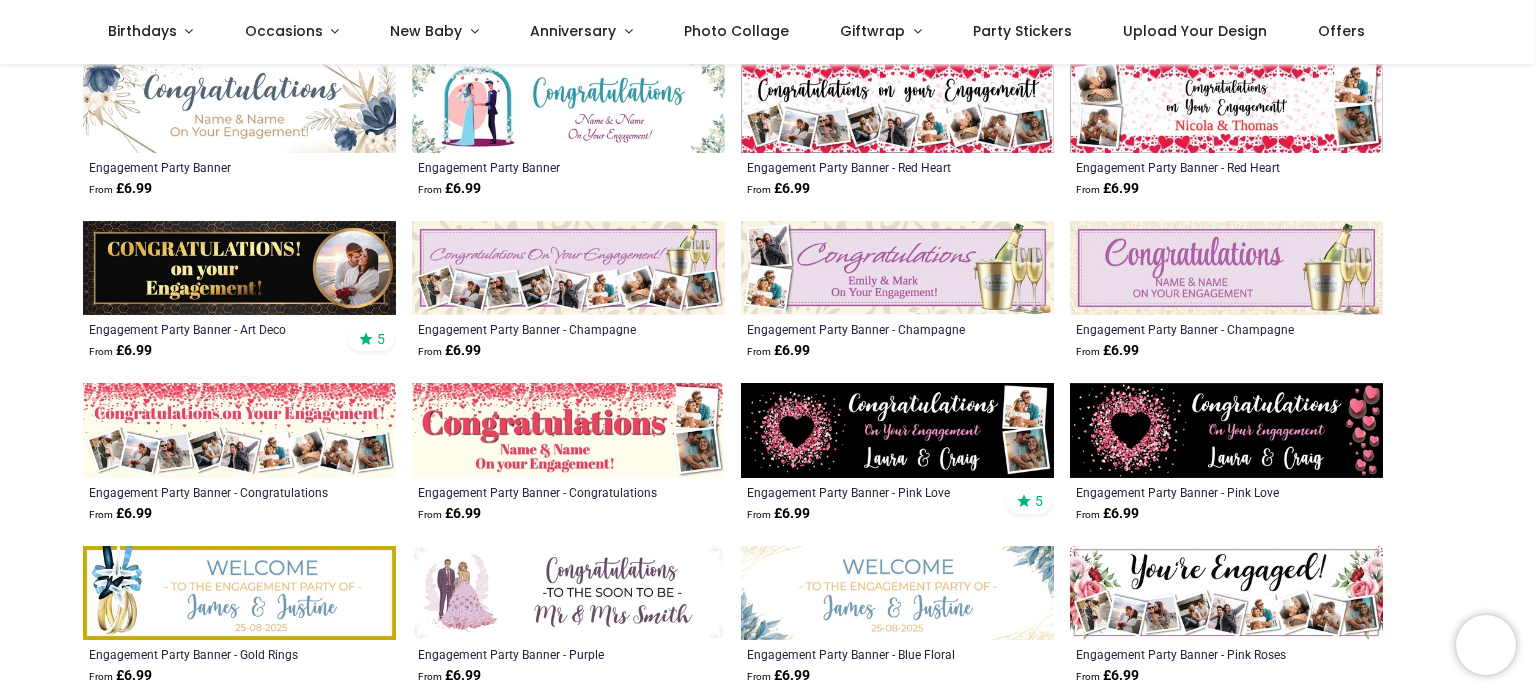 click at bounding box center (568, 430) 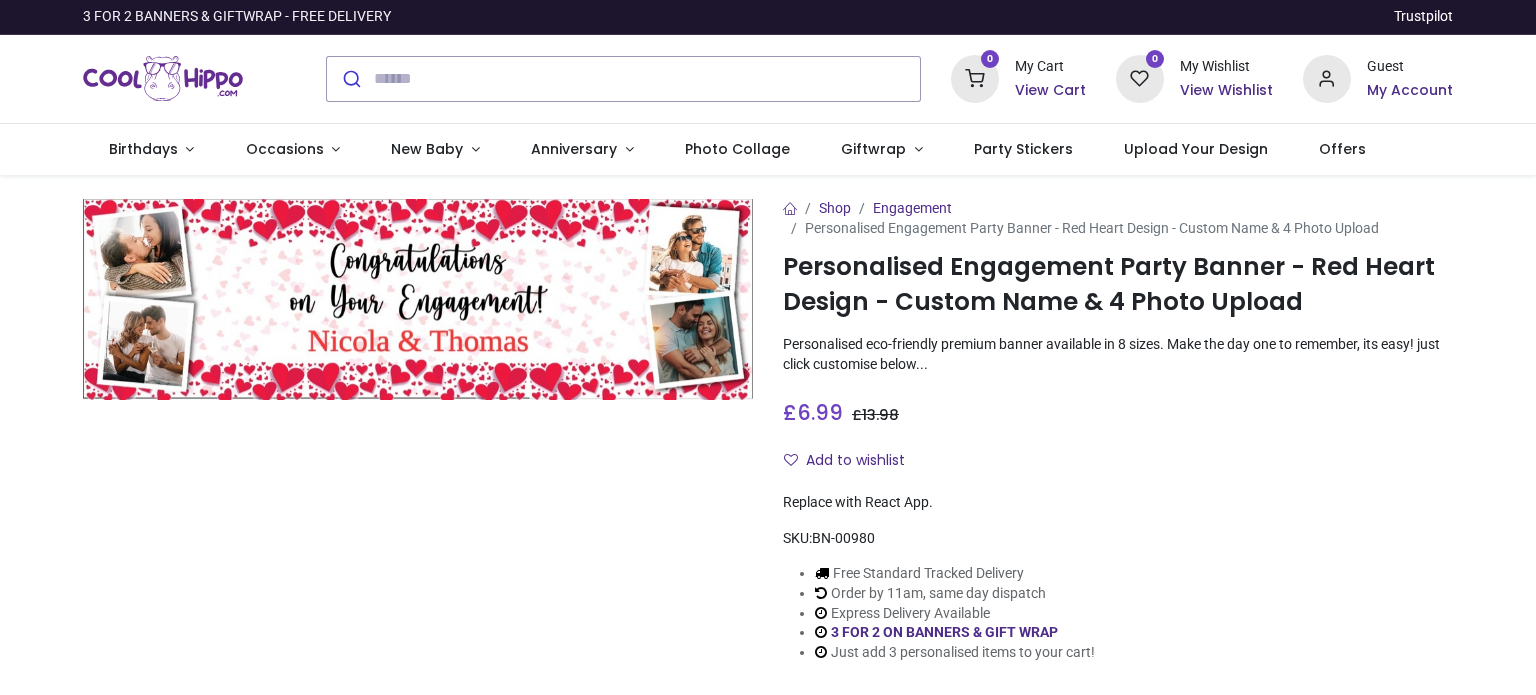 scroll, scrollTop: 0, scrollLeft: 0, axis: both 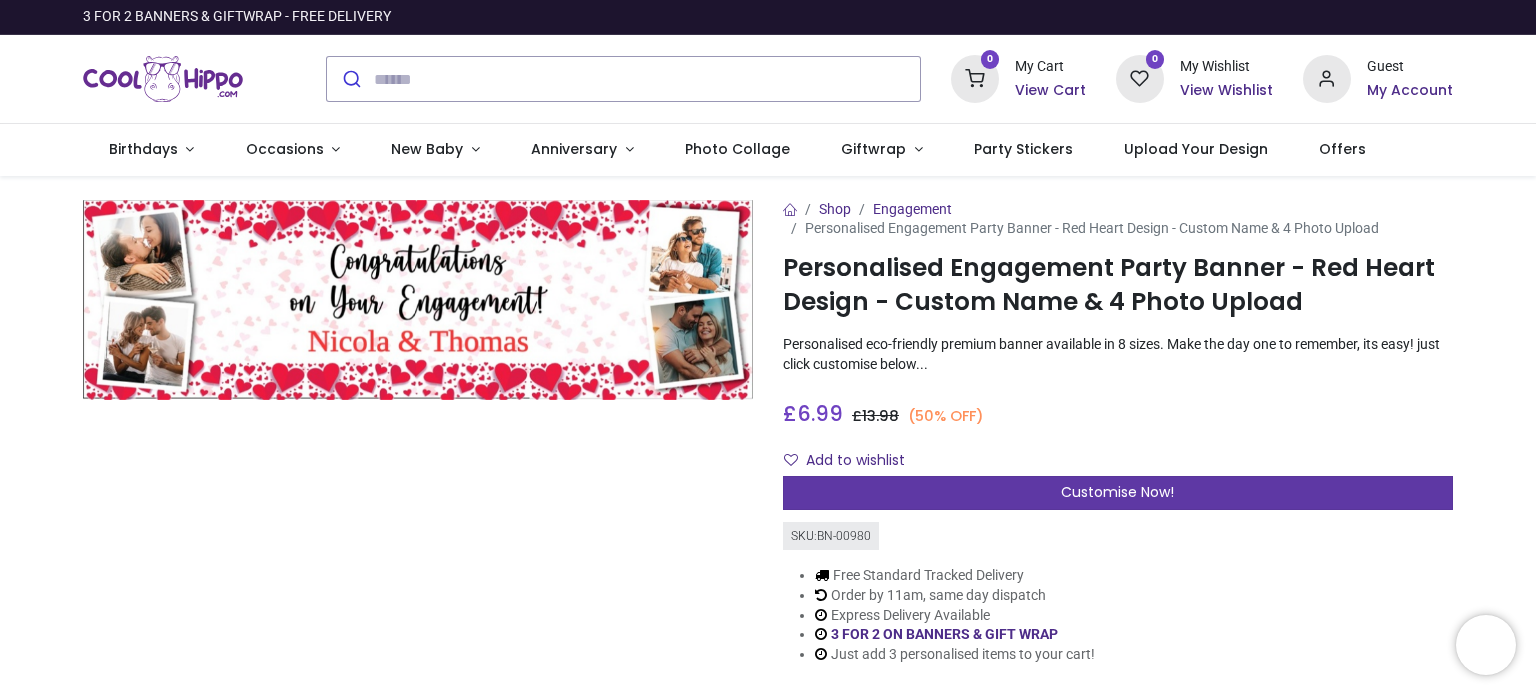 click on "Customise Now!" at bounding box center (1117, 492) 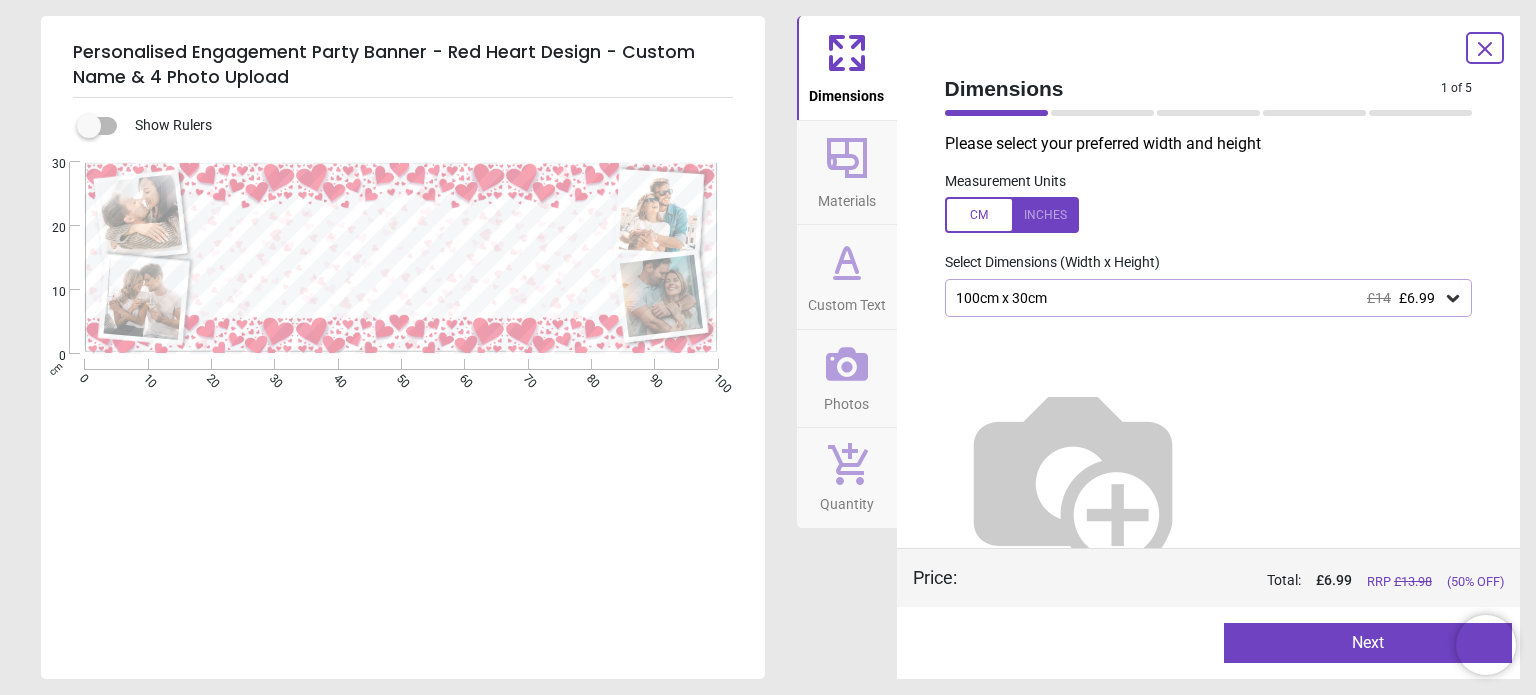 click 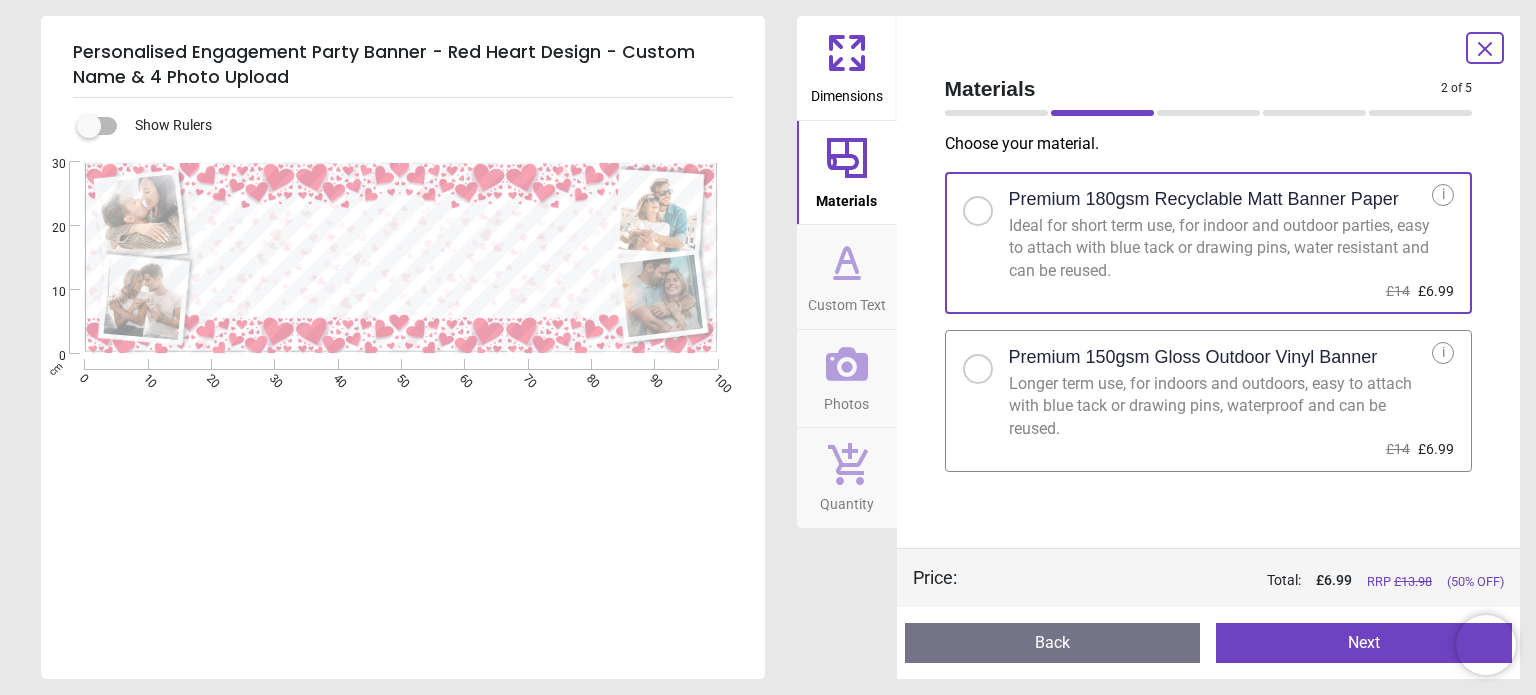 click 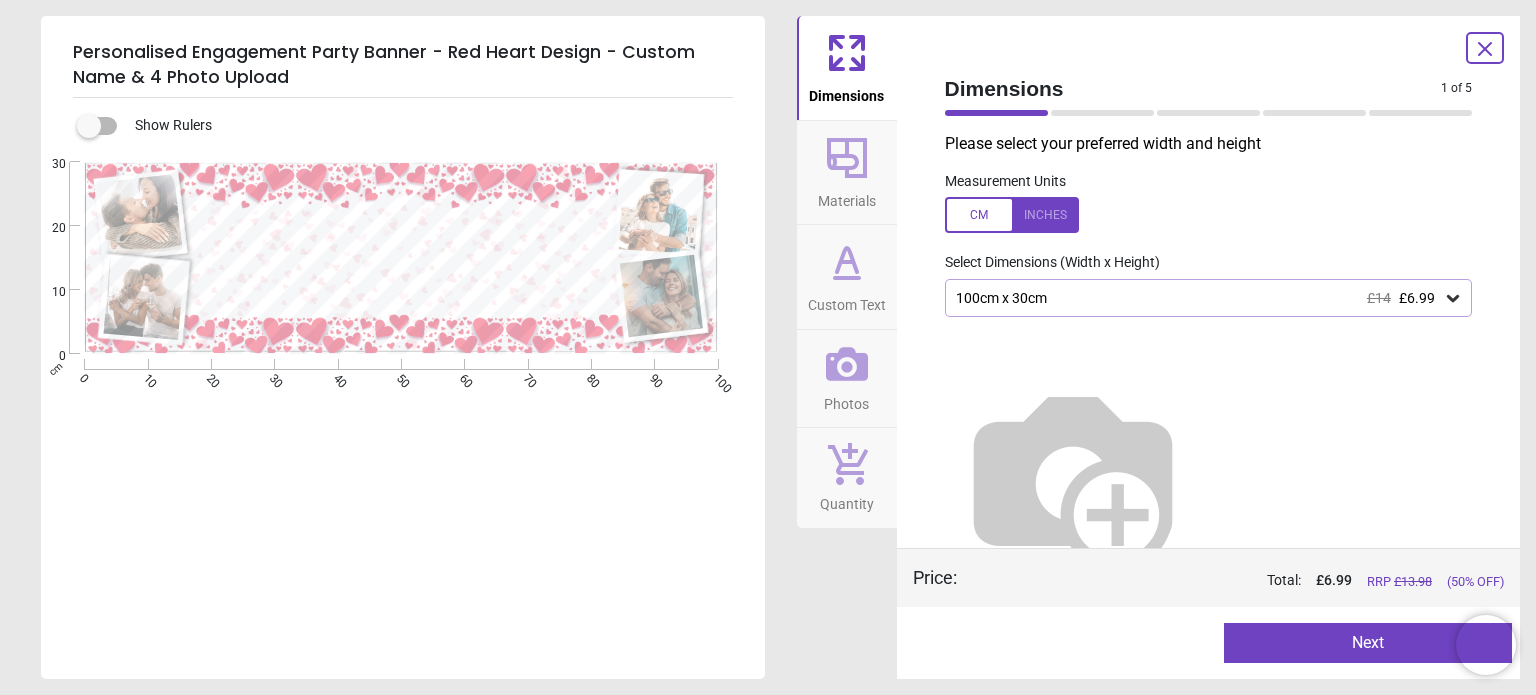 click on "100cm  x  30cm       £14 £6.99" at bounding box center [1199, 298] 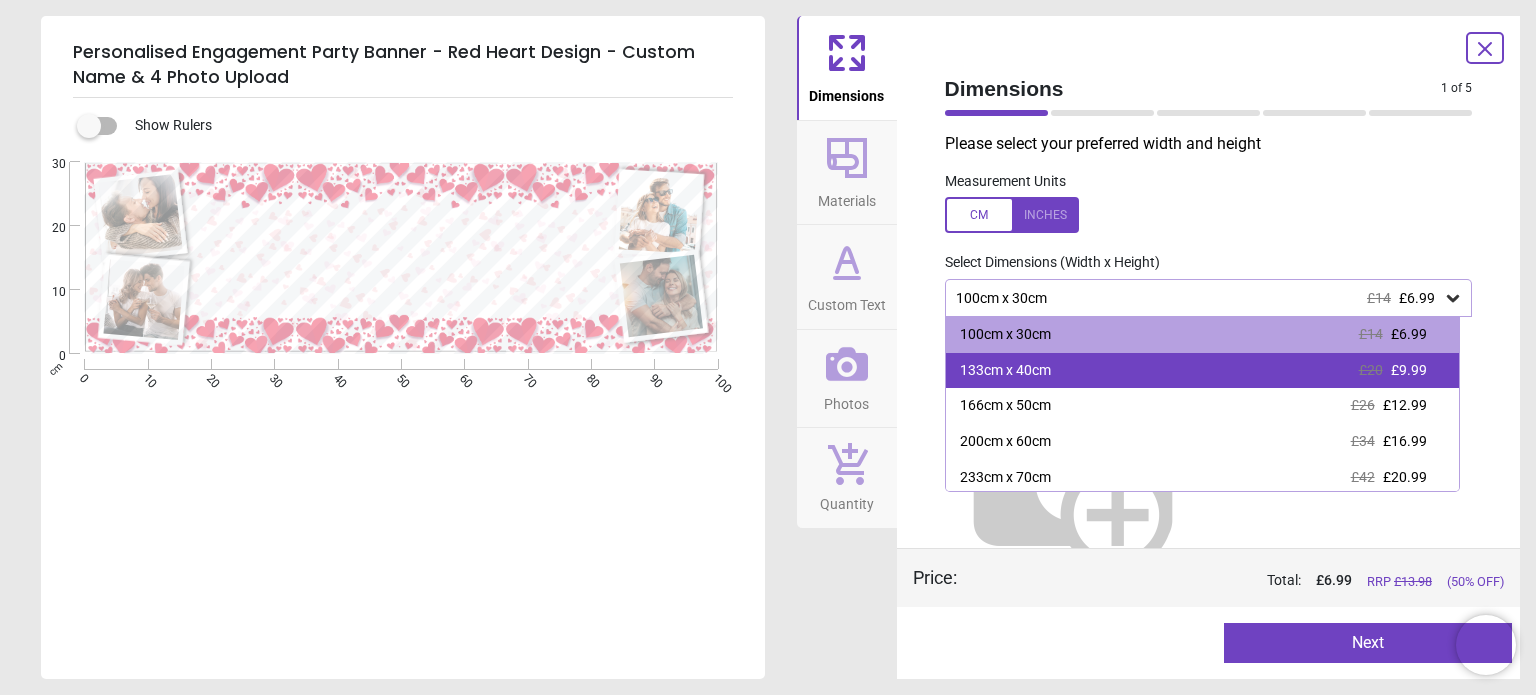 click on "133cm  x  40cm       £20 £9.99" at bounding box center (1202, 371) 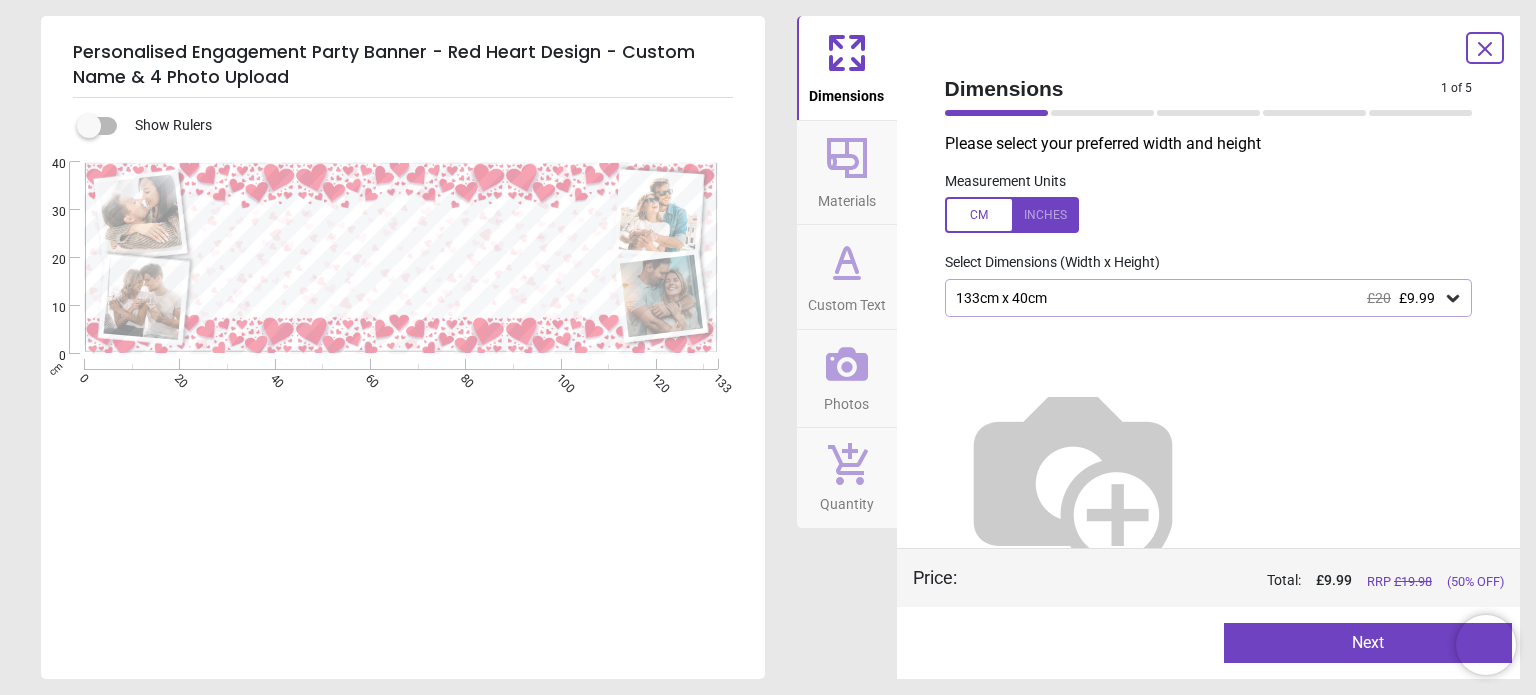 click 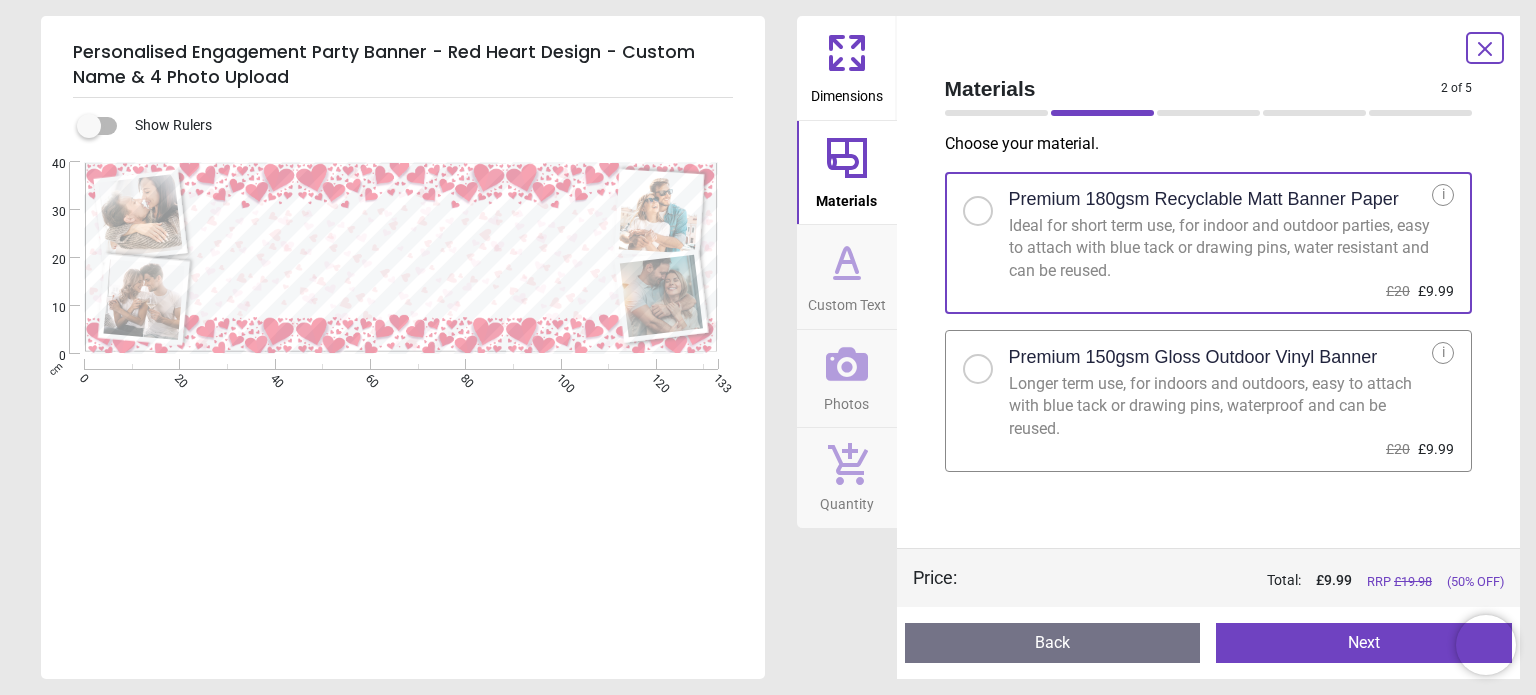 click at bounding box center [978, 369] 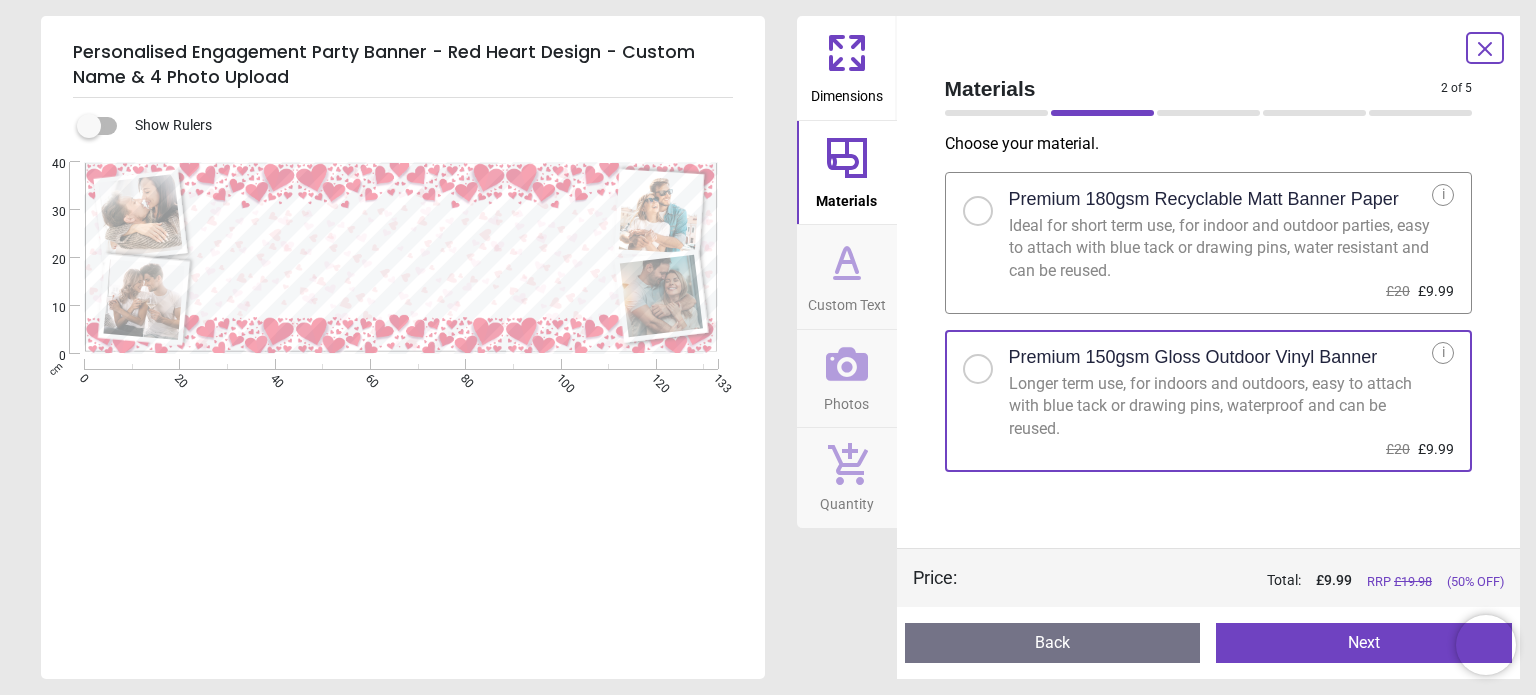 click 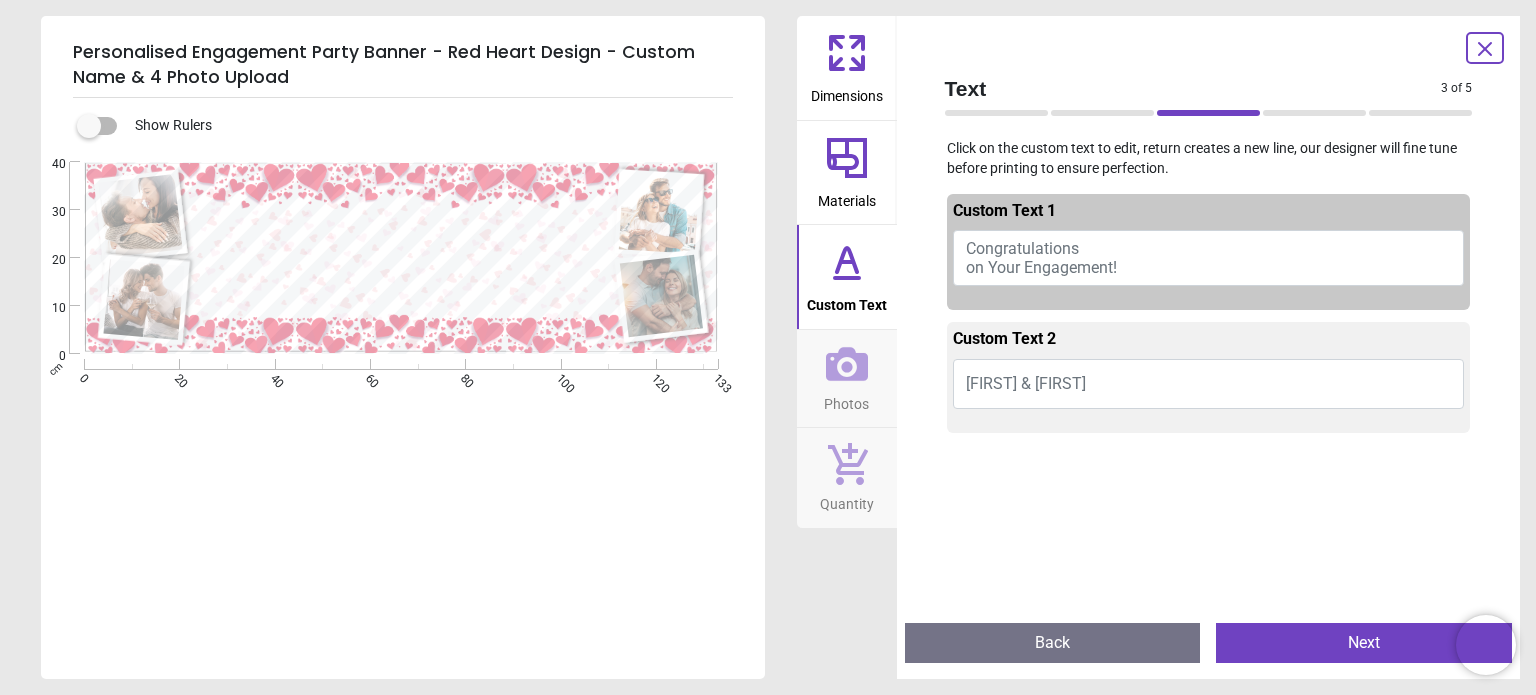 click on "Nicola & Thomas" at bounding box center [1209, 384] 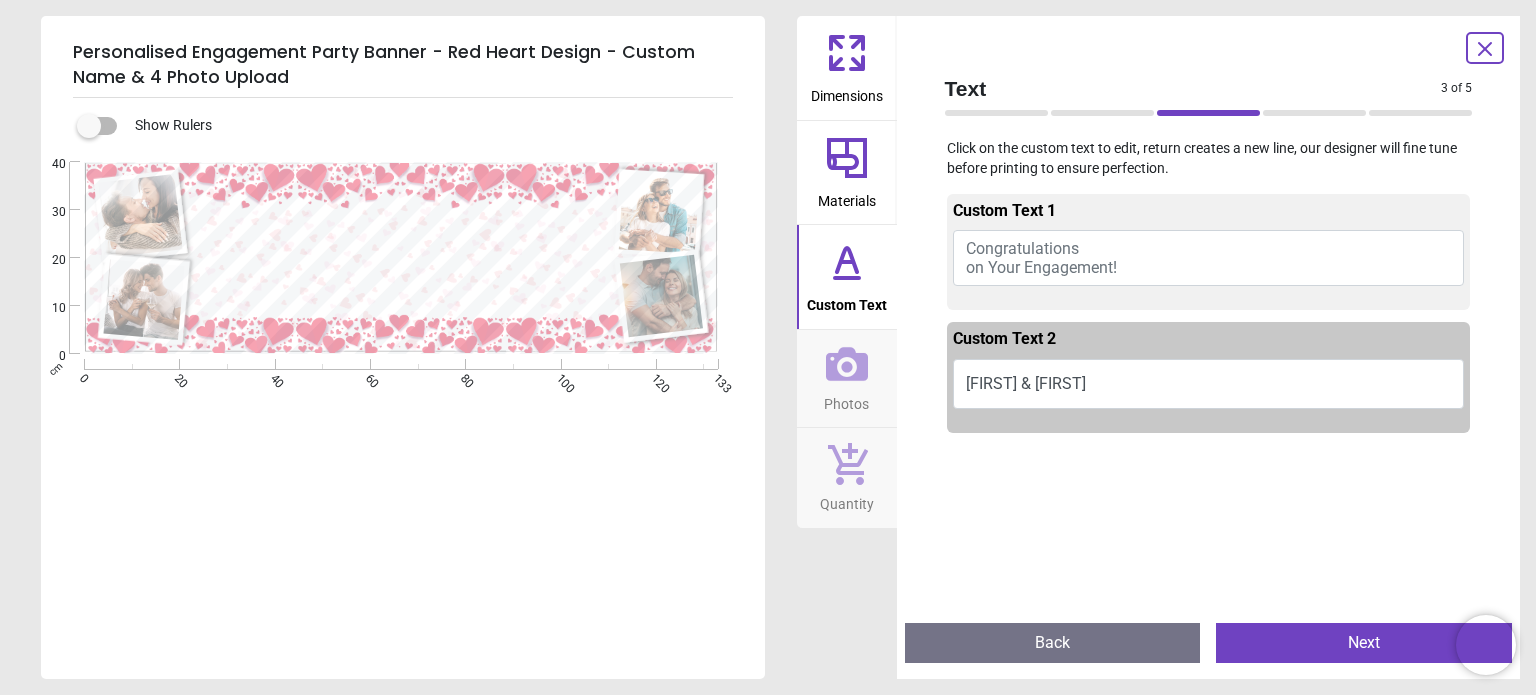 type on "**********" 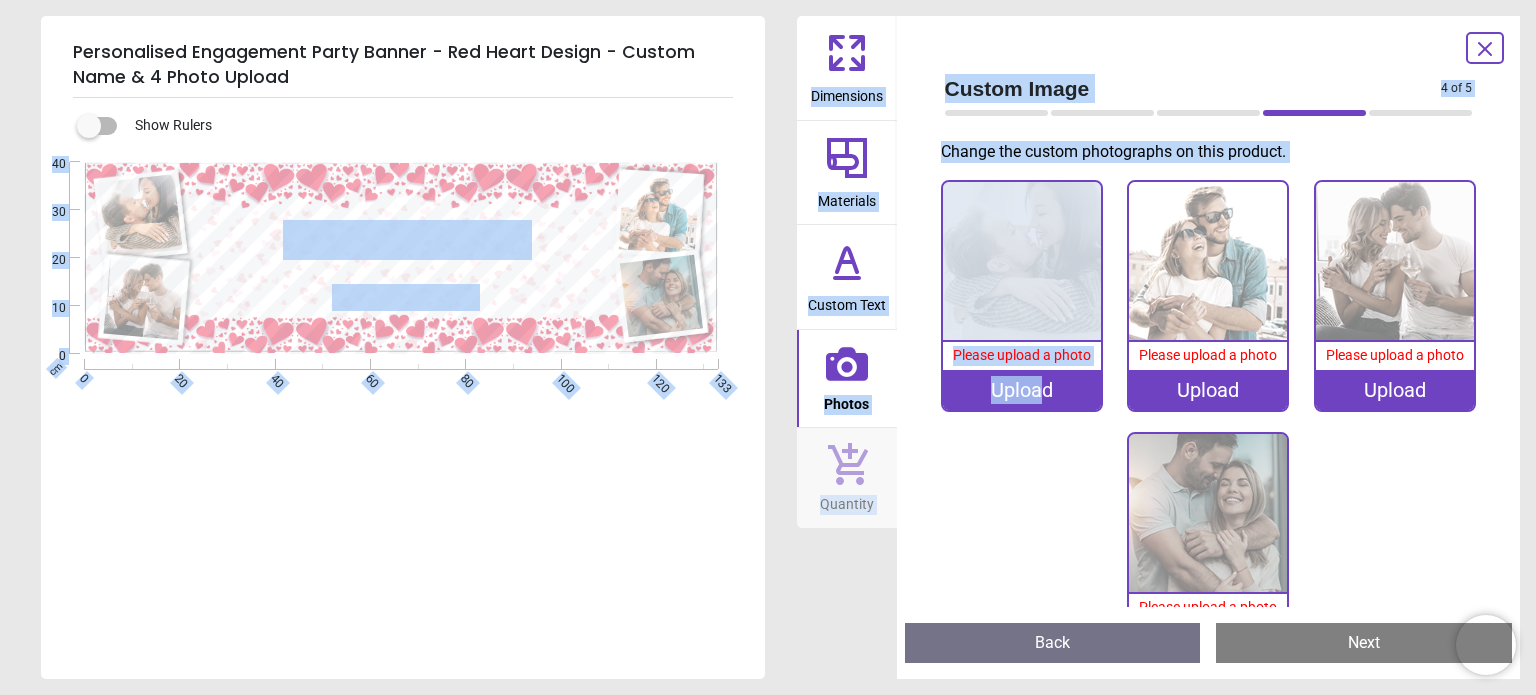 drag, startPoint x: 1042, startPoint y: 391, endPoint x: 773, endPoint y: 486, distance: 285.28232 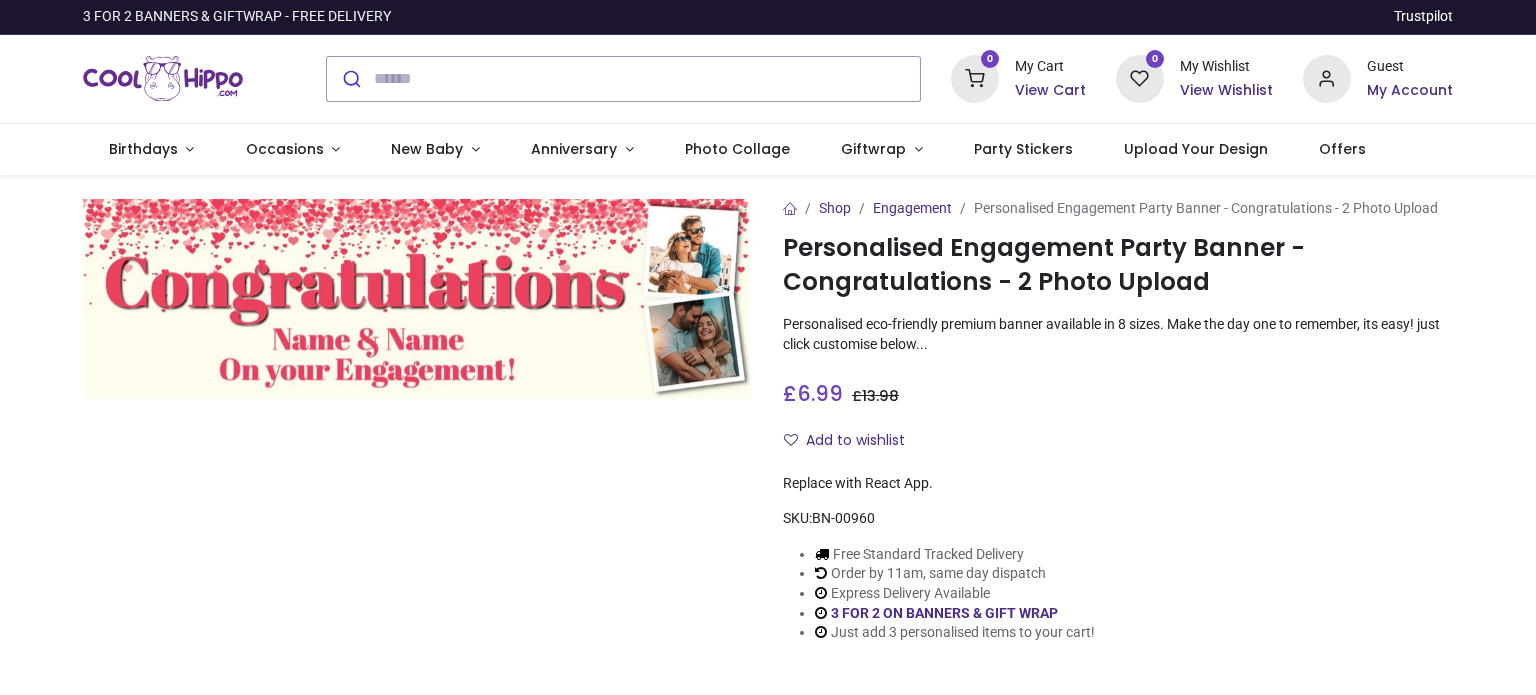 scroll, scrollTop: 0, scrollLeft: 0, axis: both 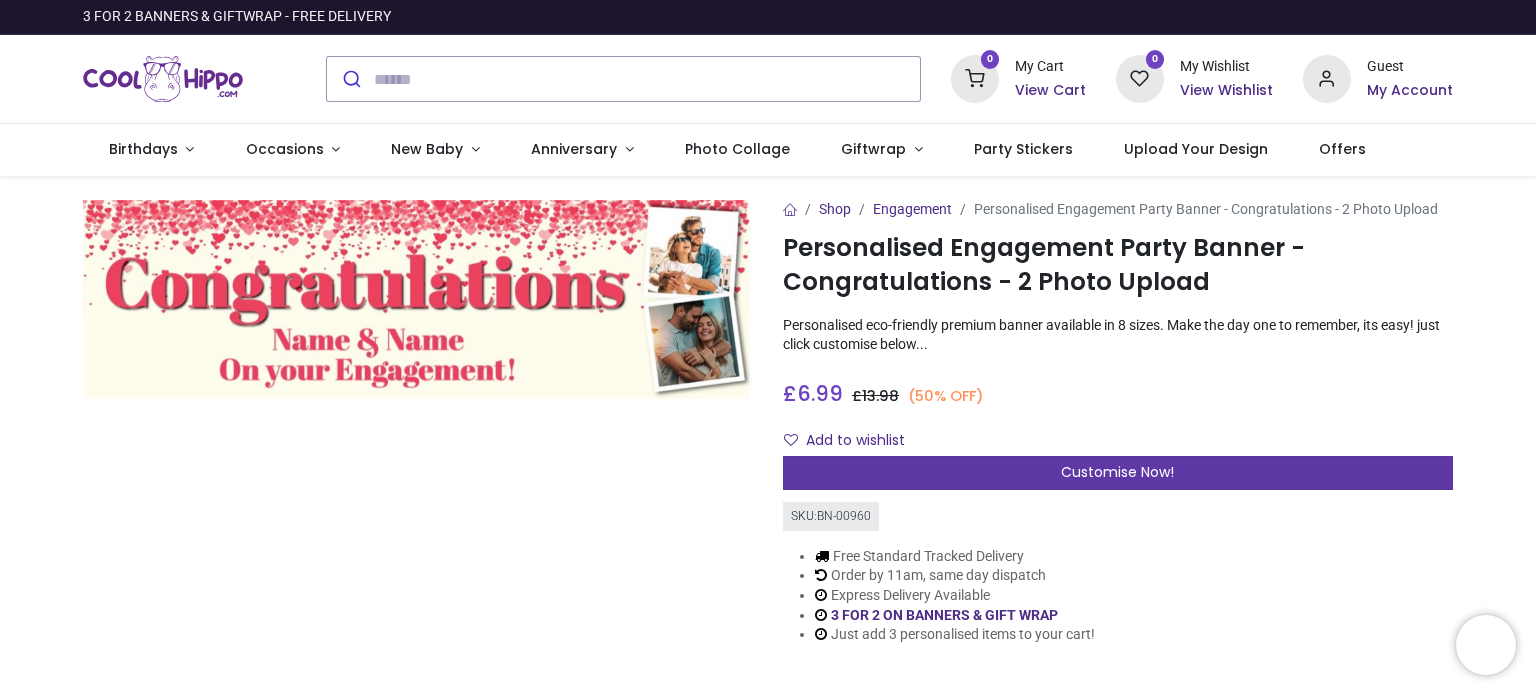 click on "Customise Now!" at bounding box center (1117, 472) 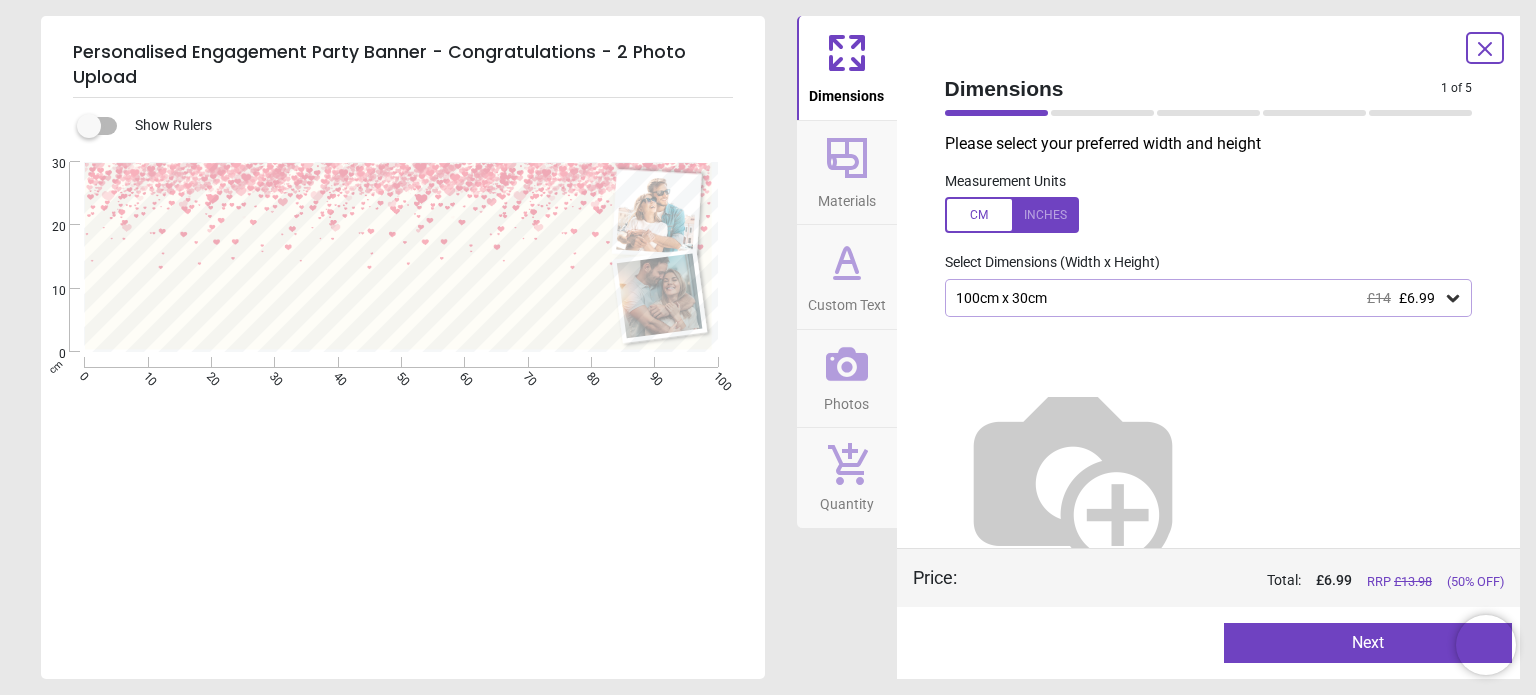 click on "100cm  x  30cm       £14 £6.99" at bounding box center (1199, 298) 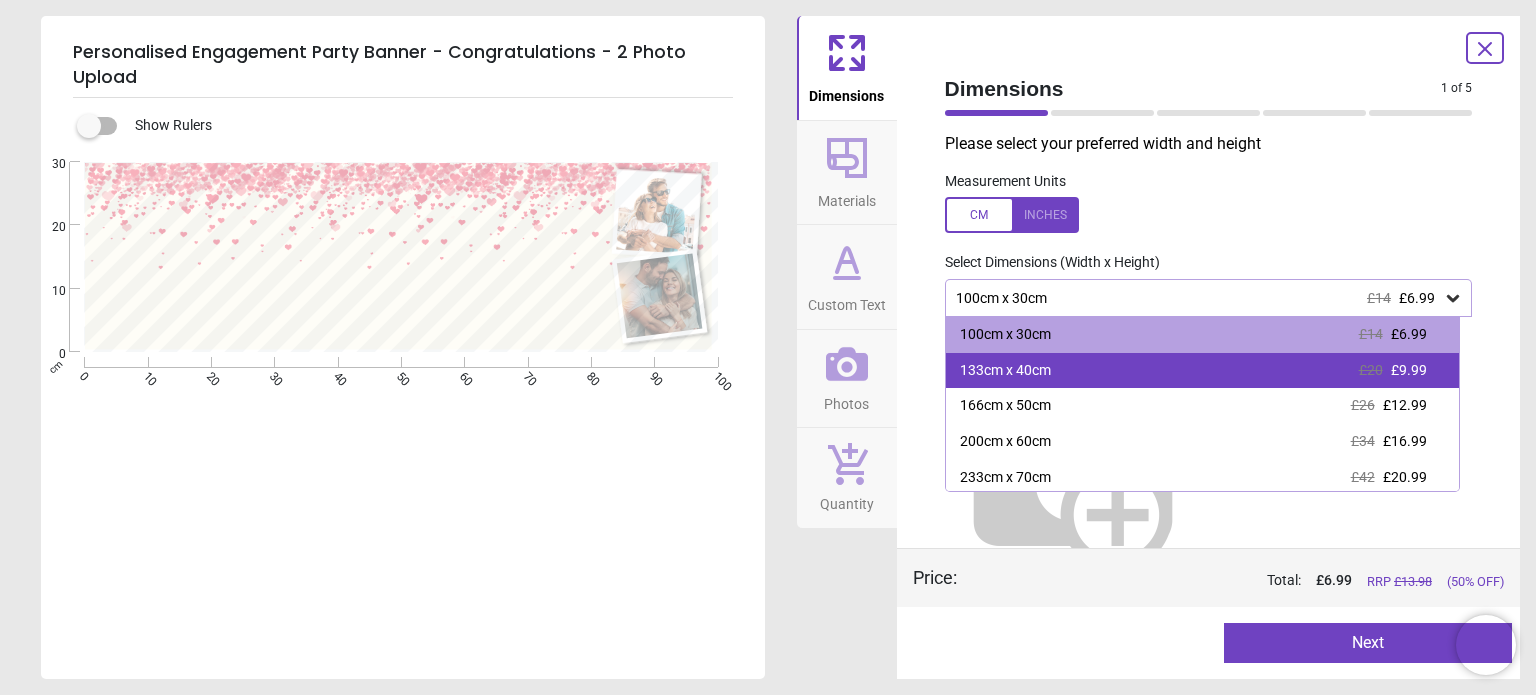 click on "133cm  x  40cm       £20 £9.99" at bounding box center [1202, 371] 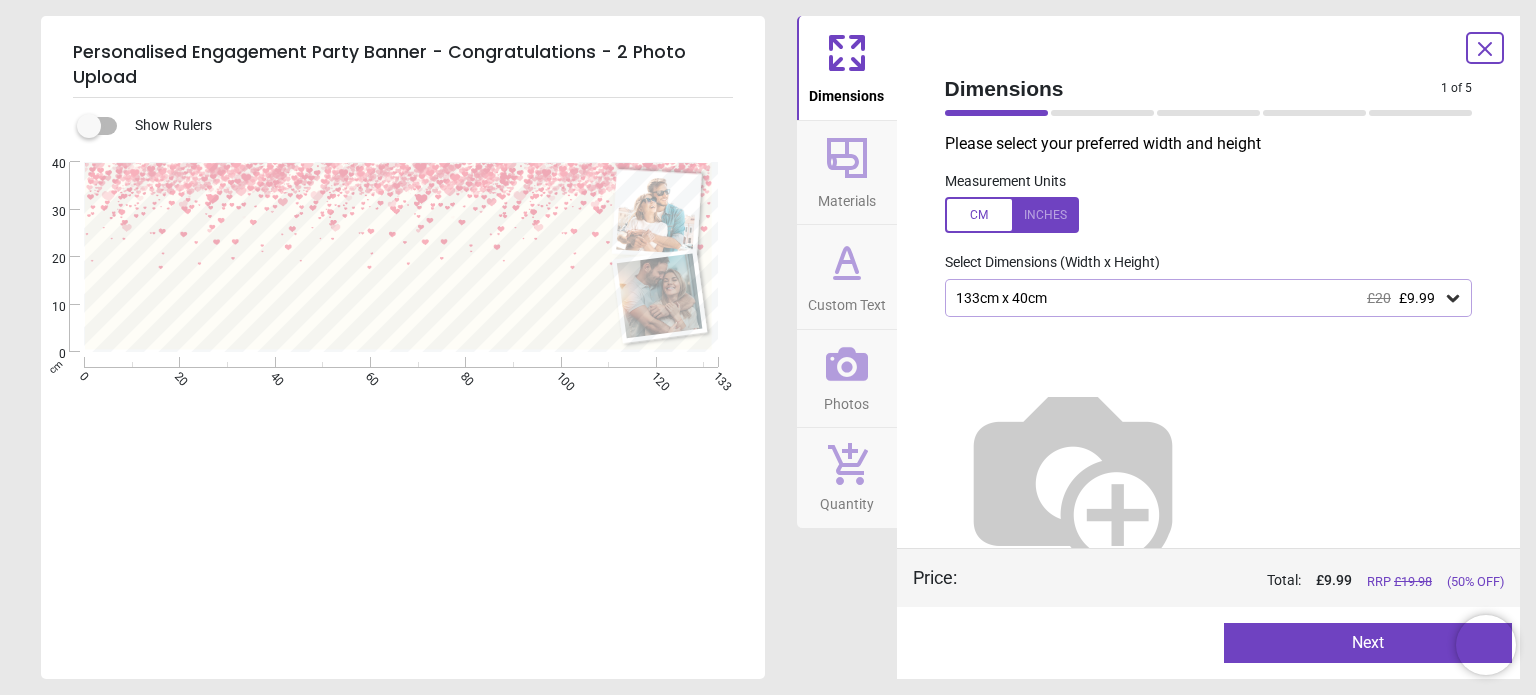 click 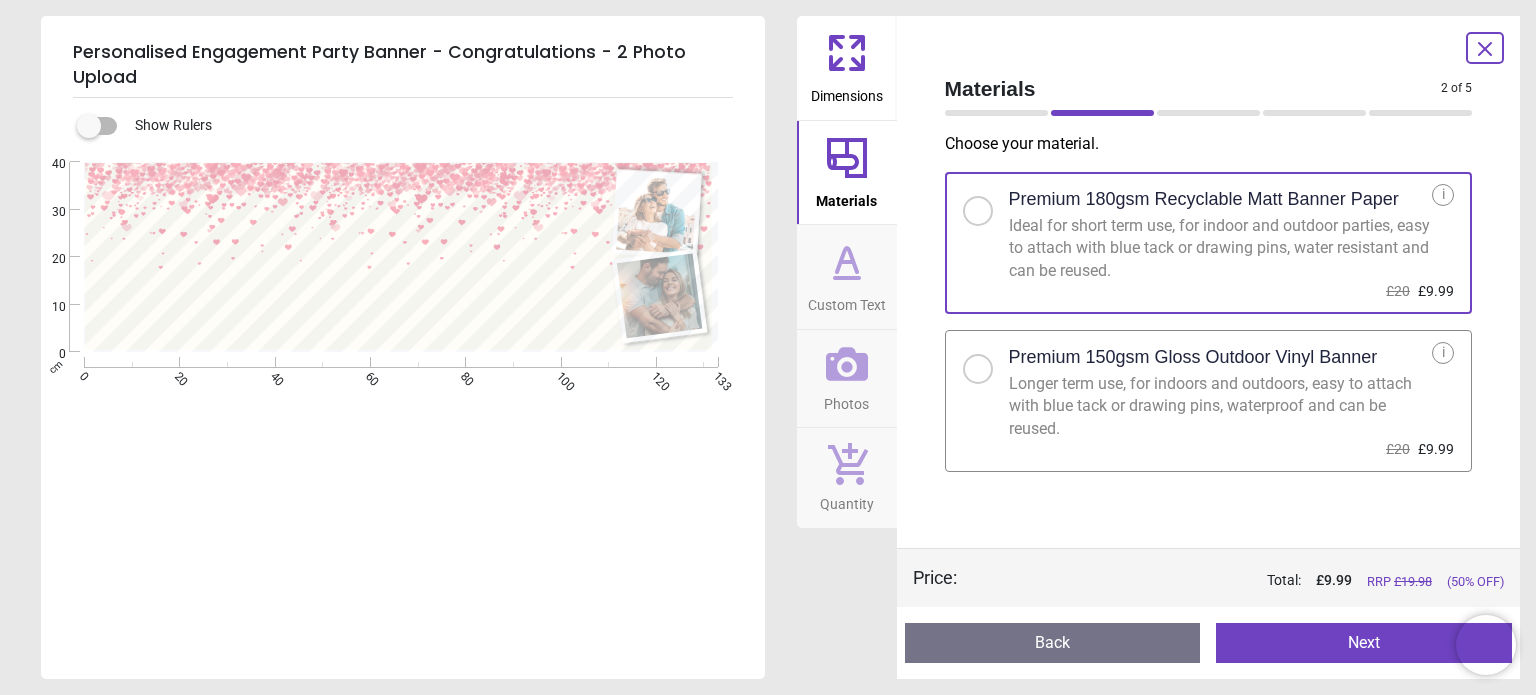 click at bounding box center [978, 369] 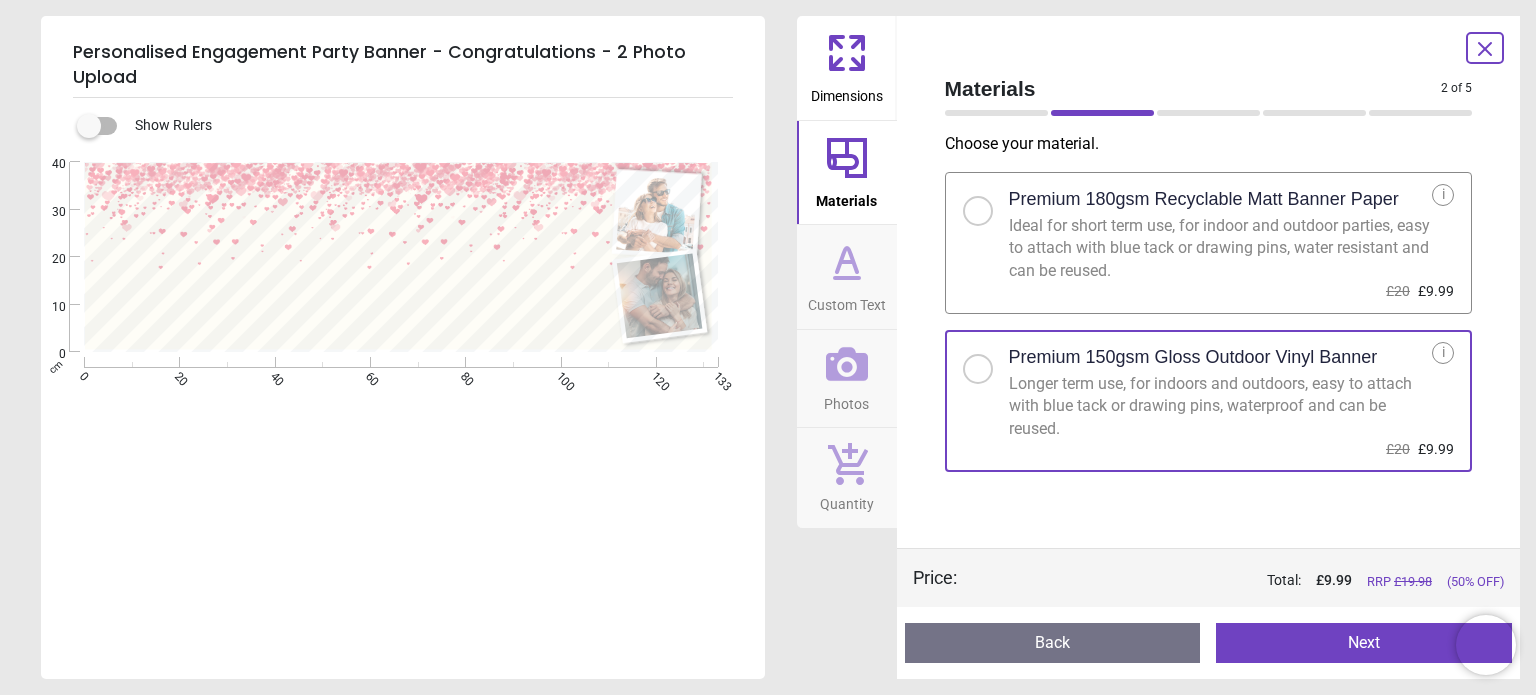 click 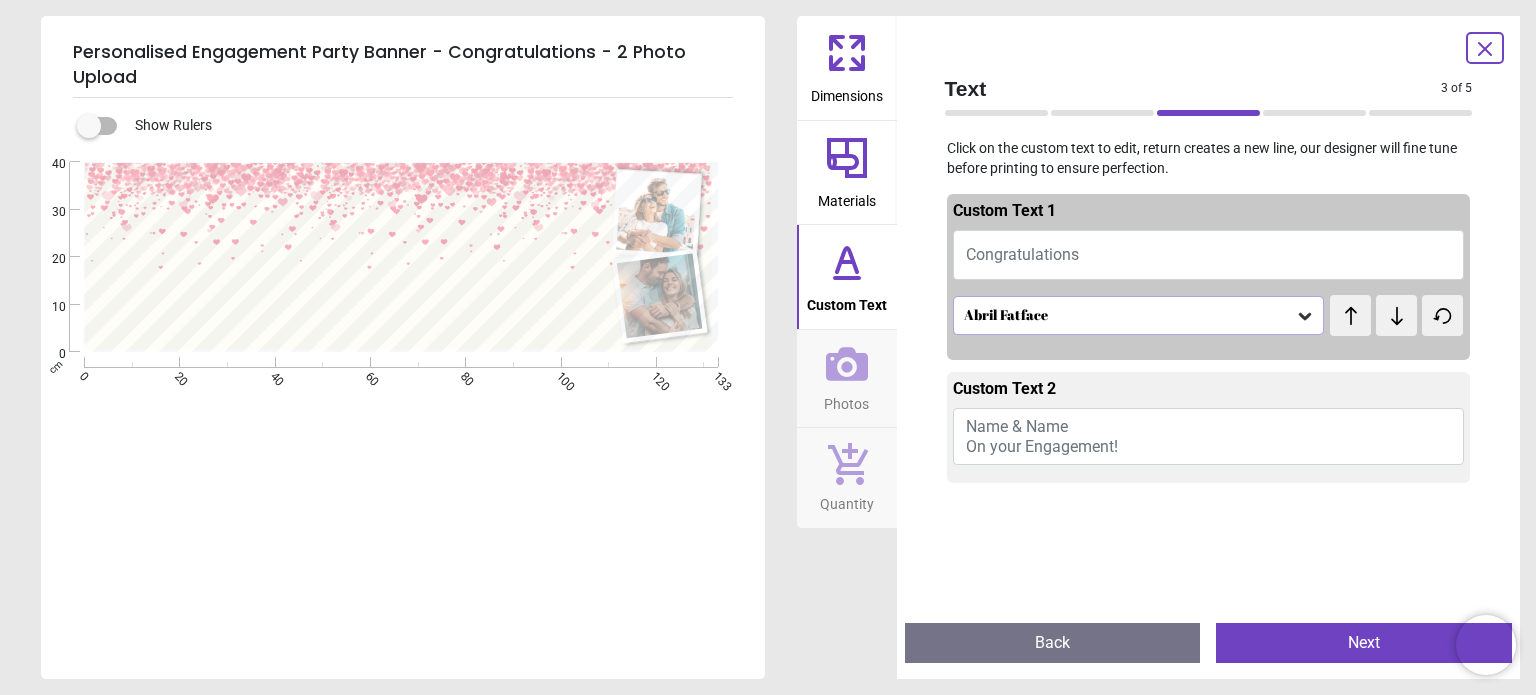 click on "Name & Name
On your Engagement!" at bounding box center [1042, 436] 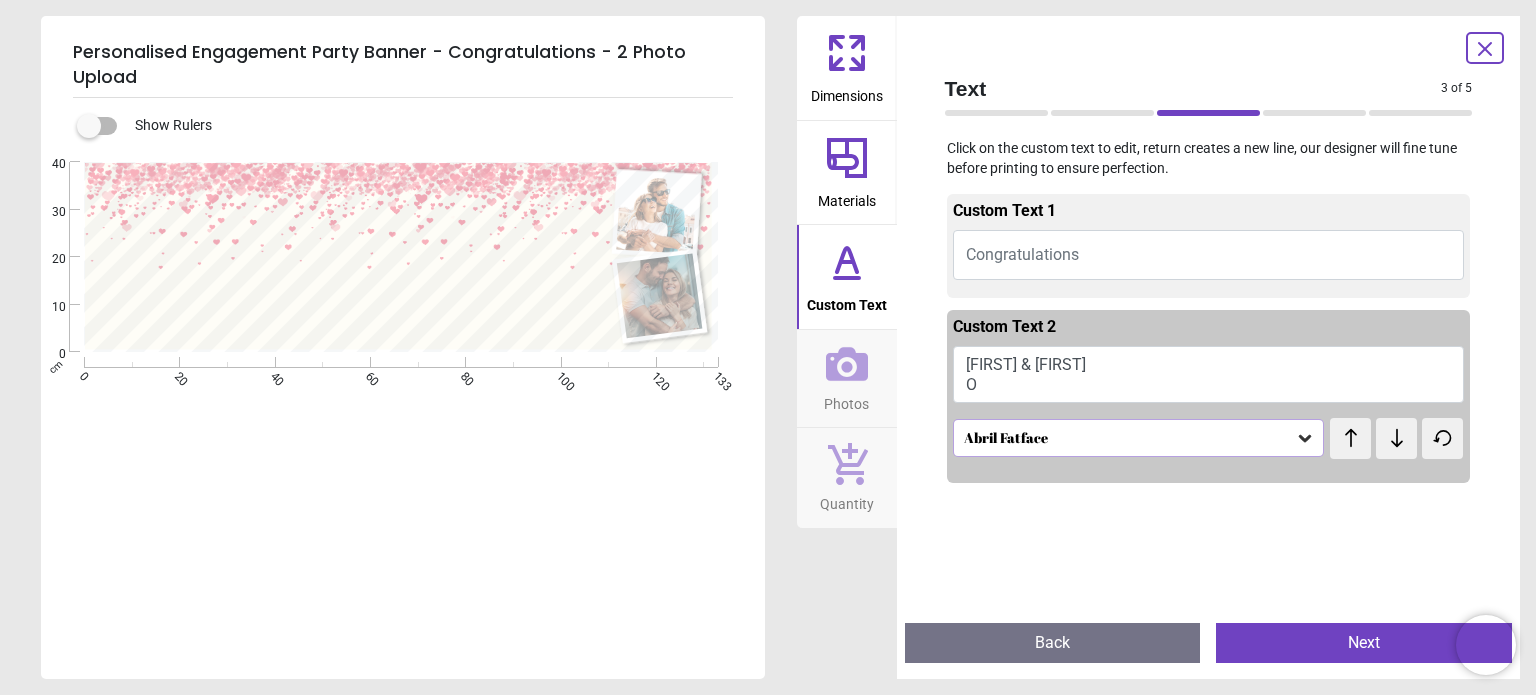 scroll, scrollTop: 0, scrollLeft: 0, axis: both 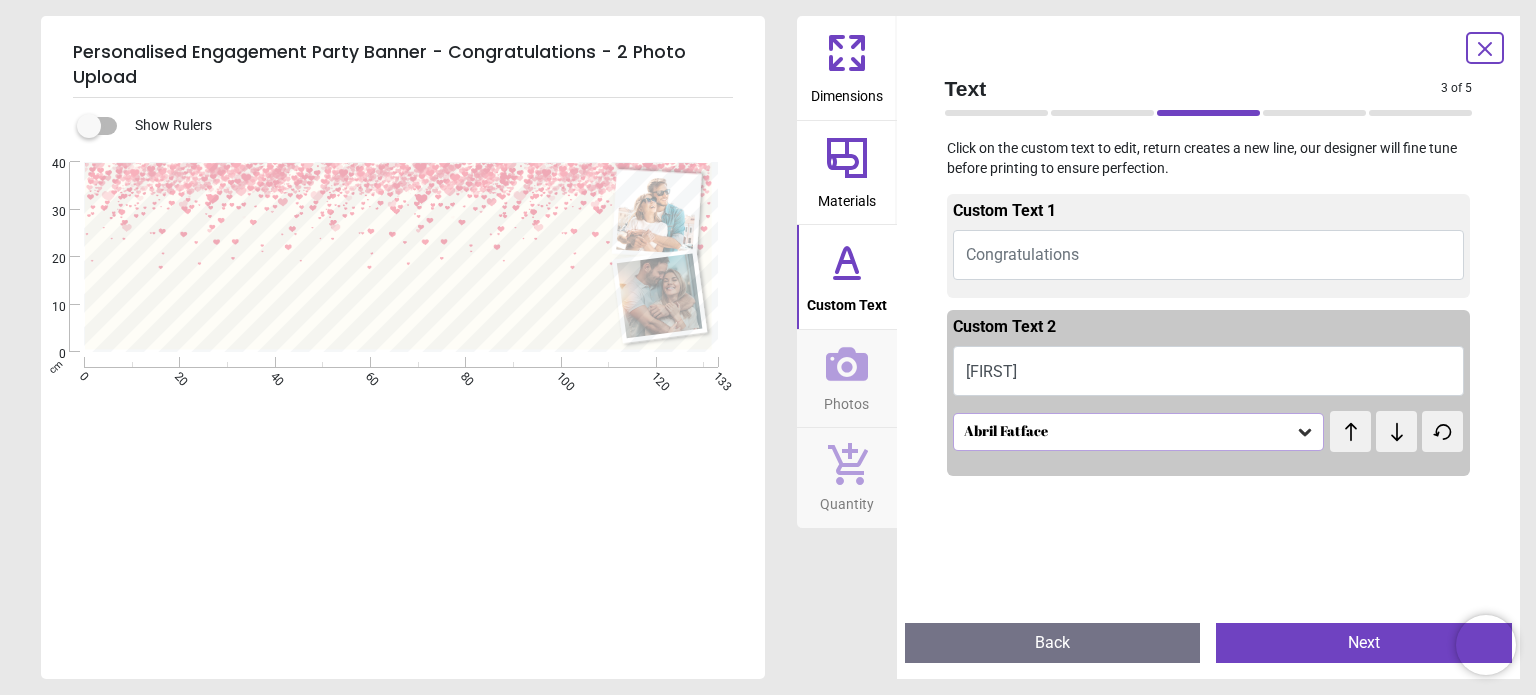 type on "*" 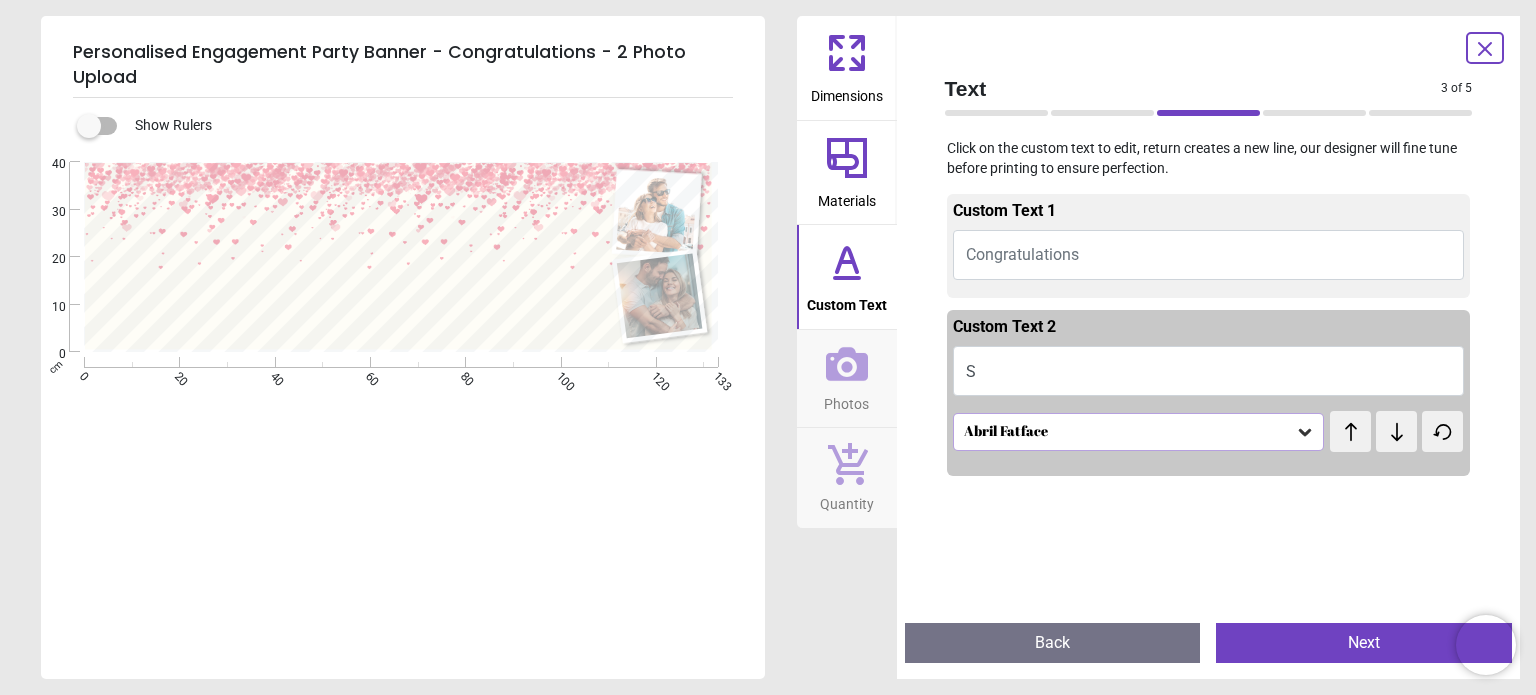 type 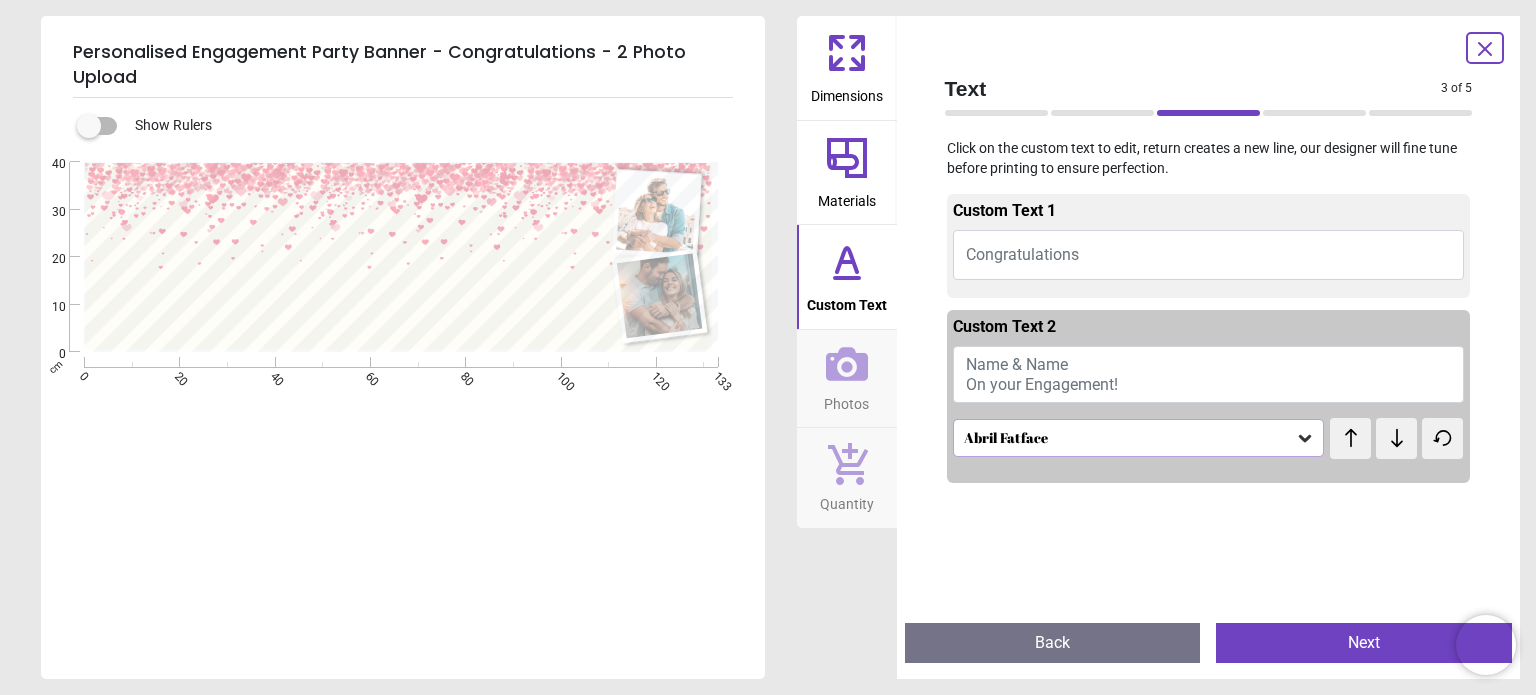 click on "Congratulations" at bounding box center (1209, 255) 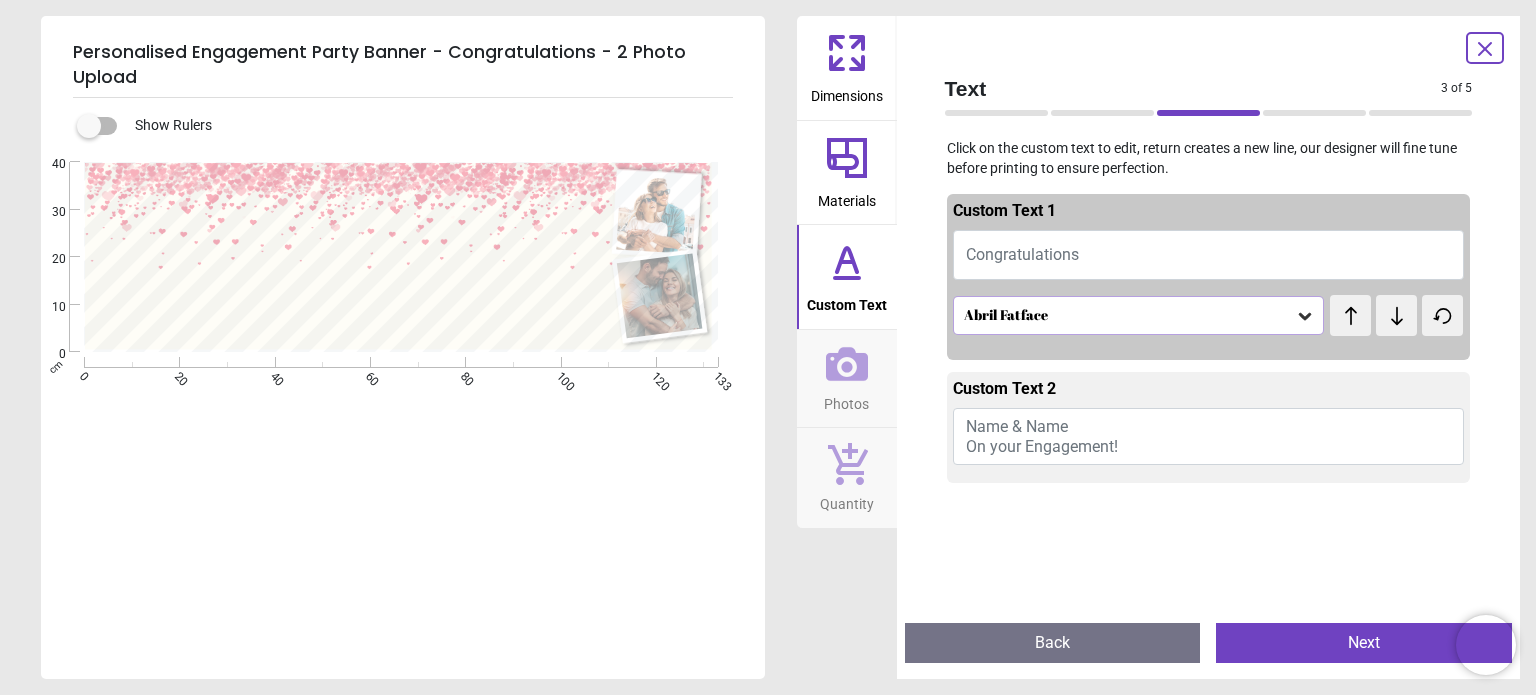 click on "Congratulations" at bounding box center (1209, 255) 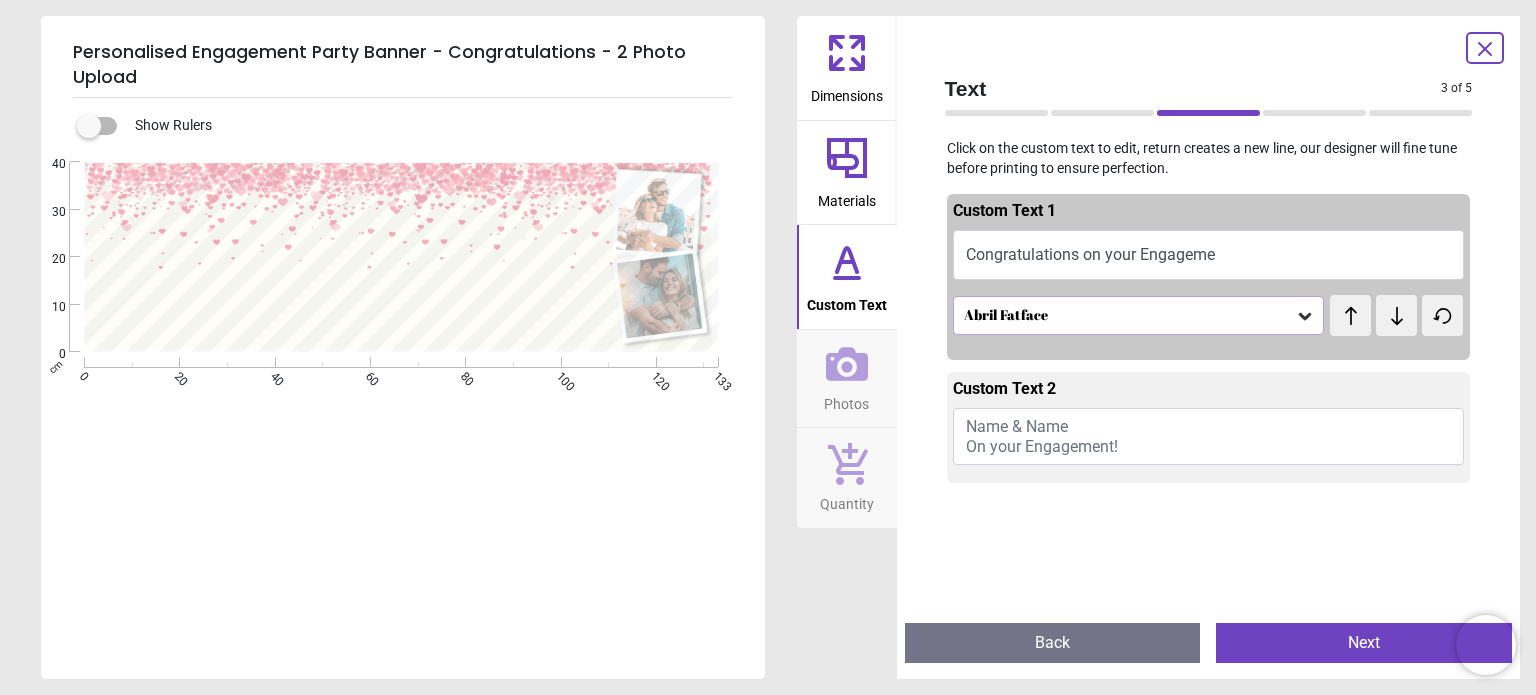 scroll, scrollTop: 2, scrollLeft: 0, axis: vertical 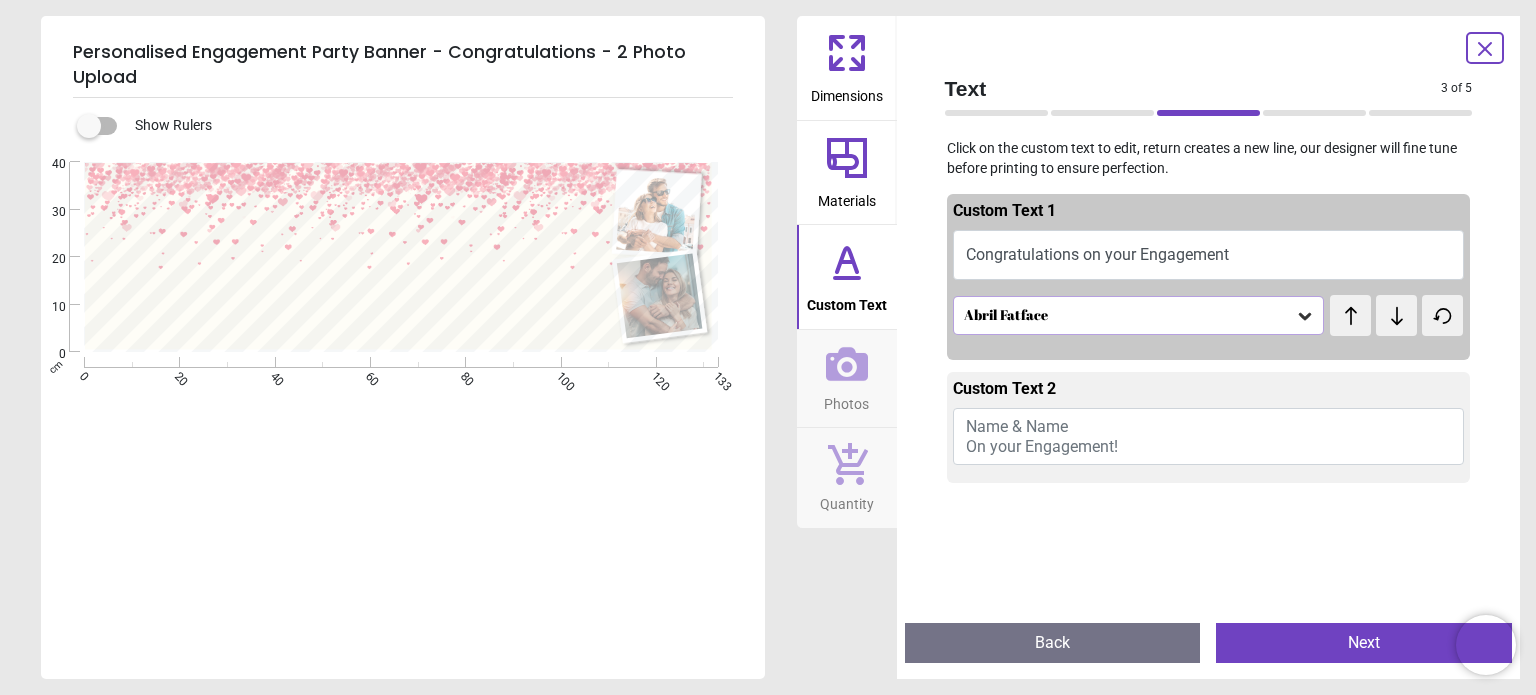 click on "Congratulations on your Engagement" at bounding box center [1209, 255] 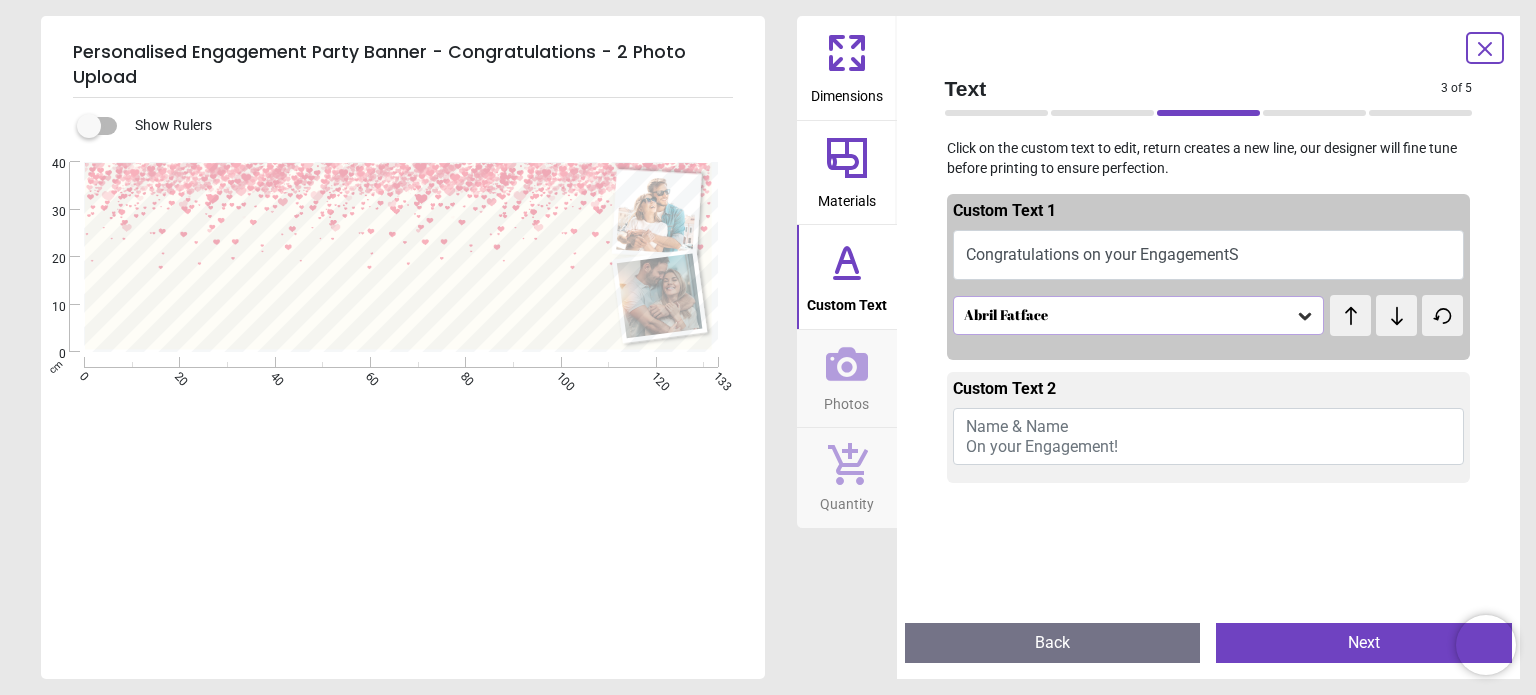 scroll, scrollTop: 2, scrollLeft: 0, axis: vertical 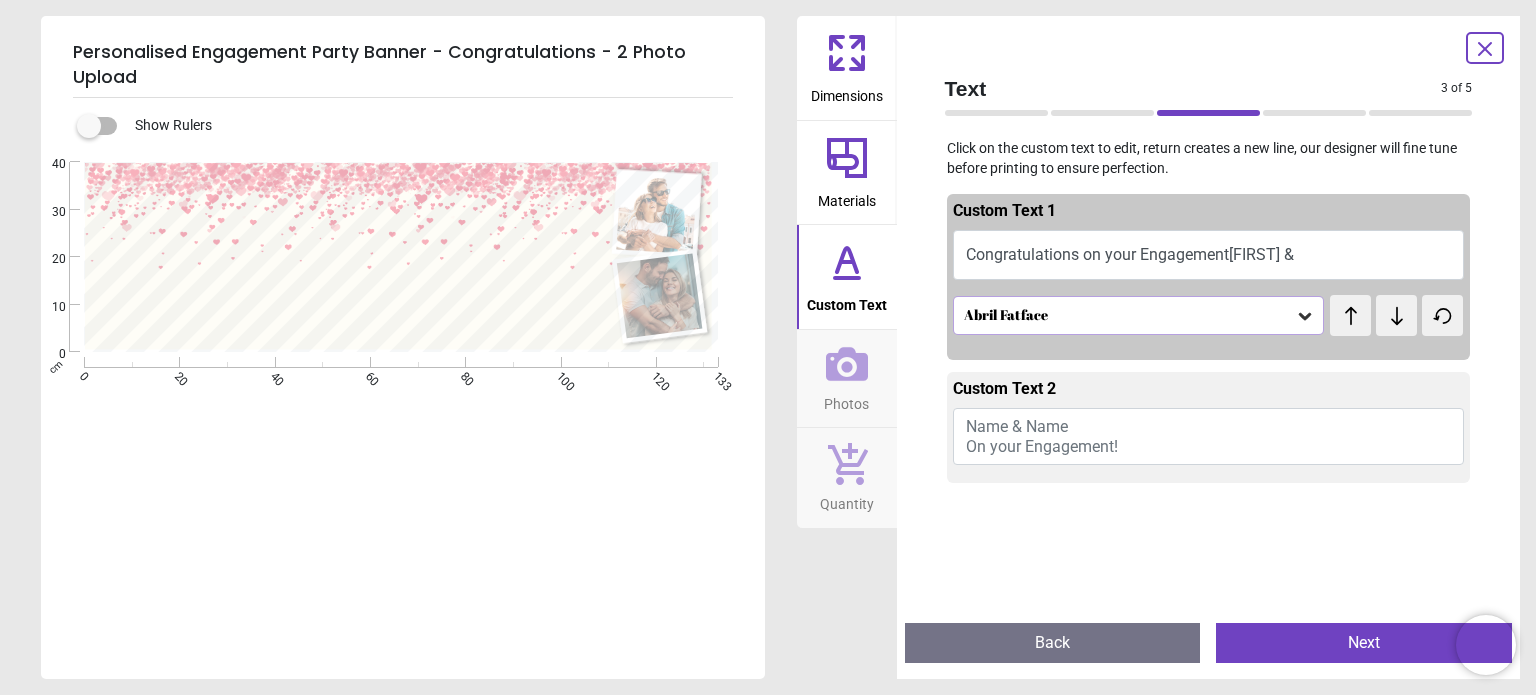 type on "**********" 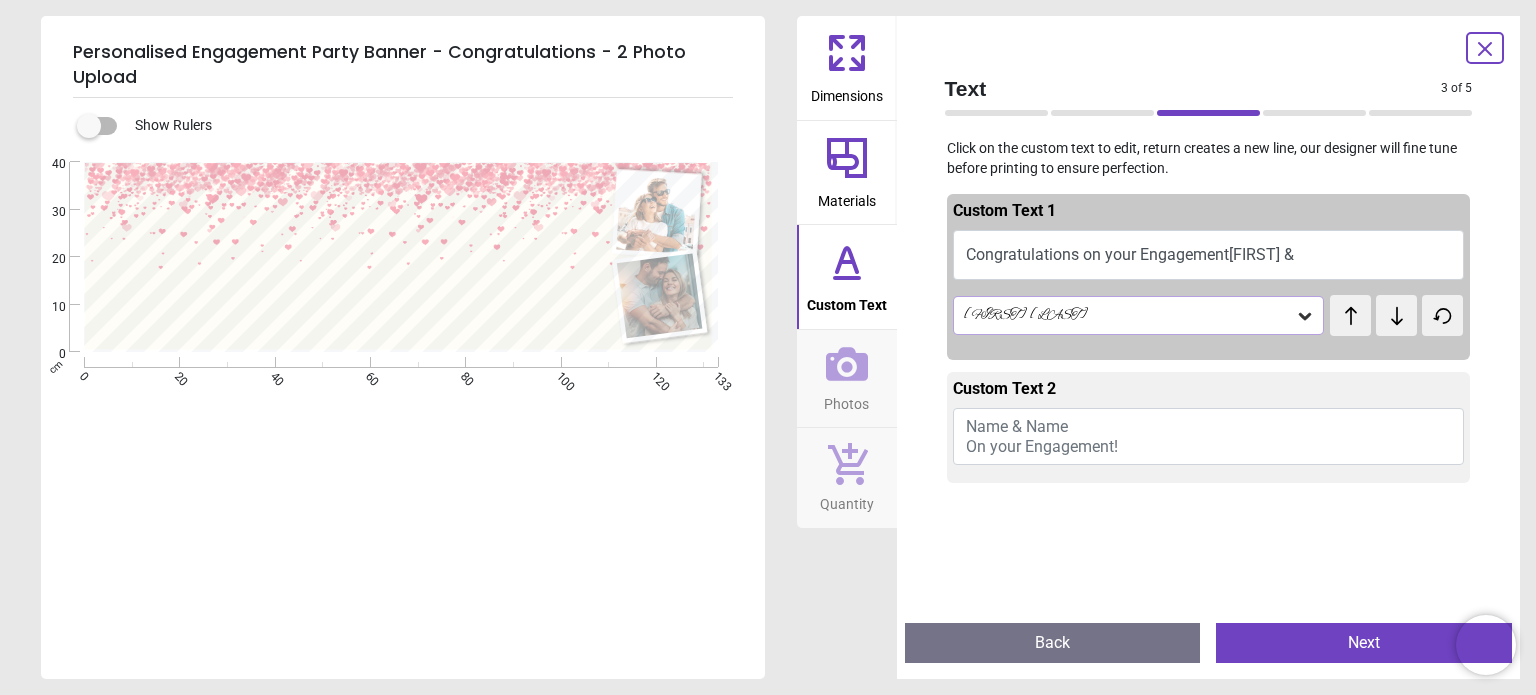 click 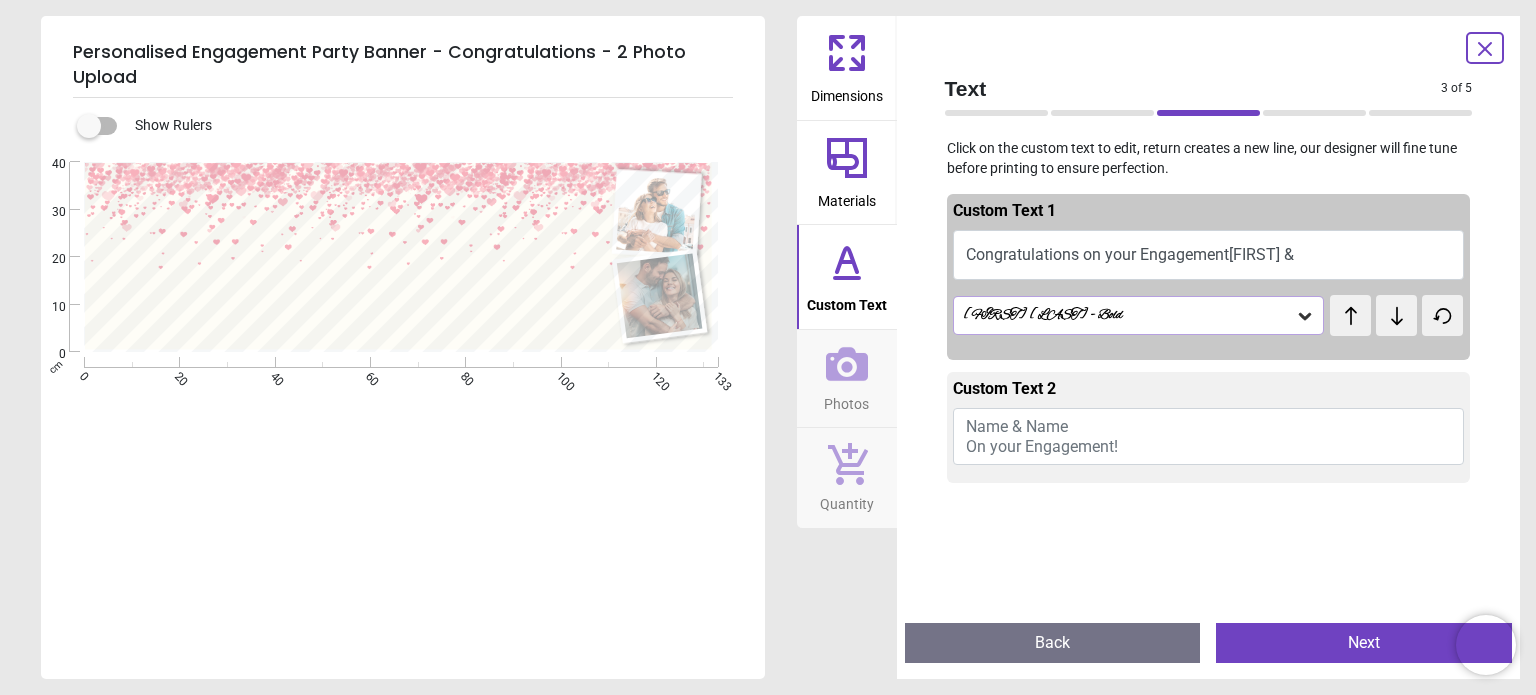 click 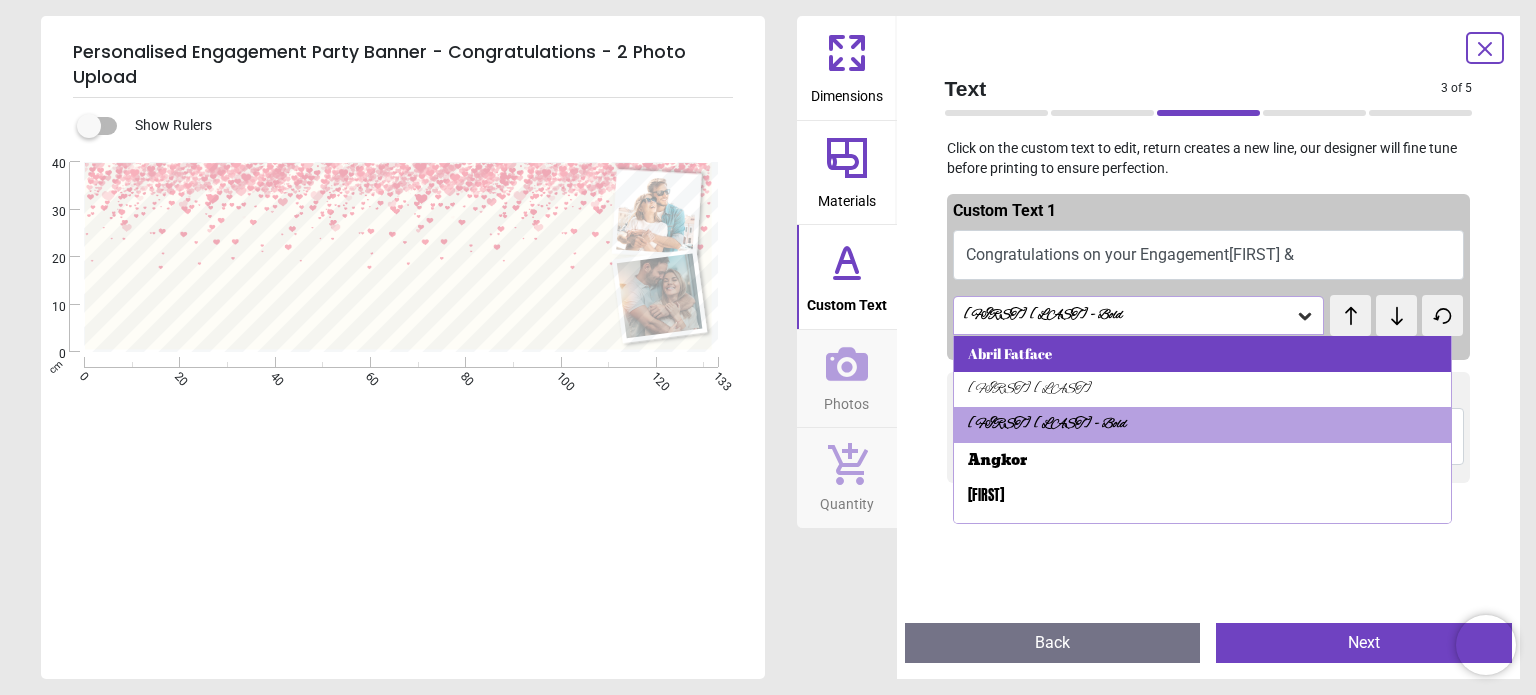click on "Abril Fatface" at bounding box center (1202, 354) 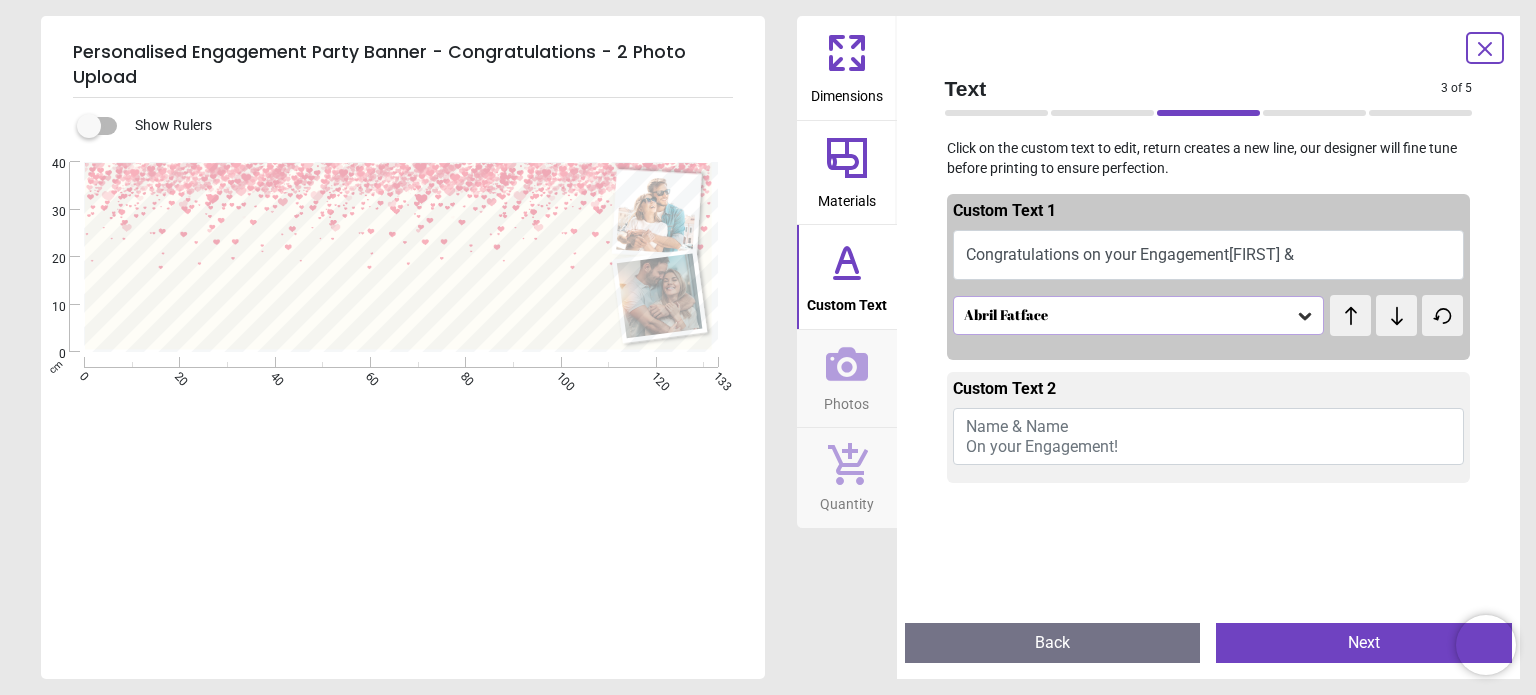 click on "Congratulations on your EngagementSam &" at bounding box center (1209, 255) 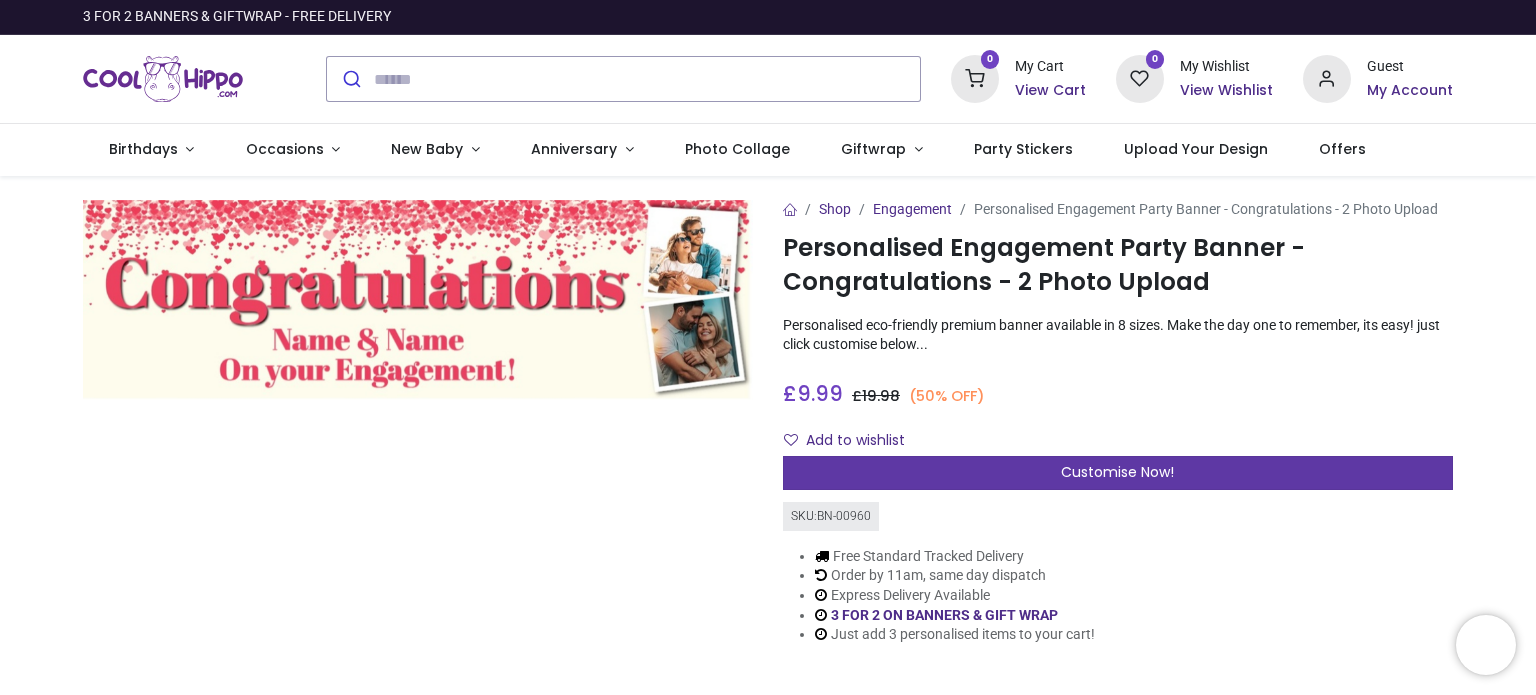 click on "Customise Now!" at bounding box center (1118, 473) 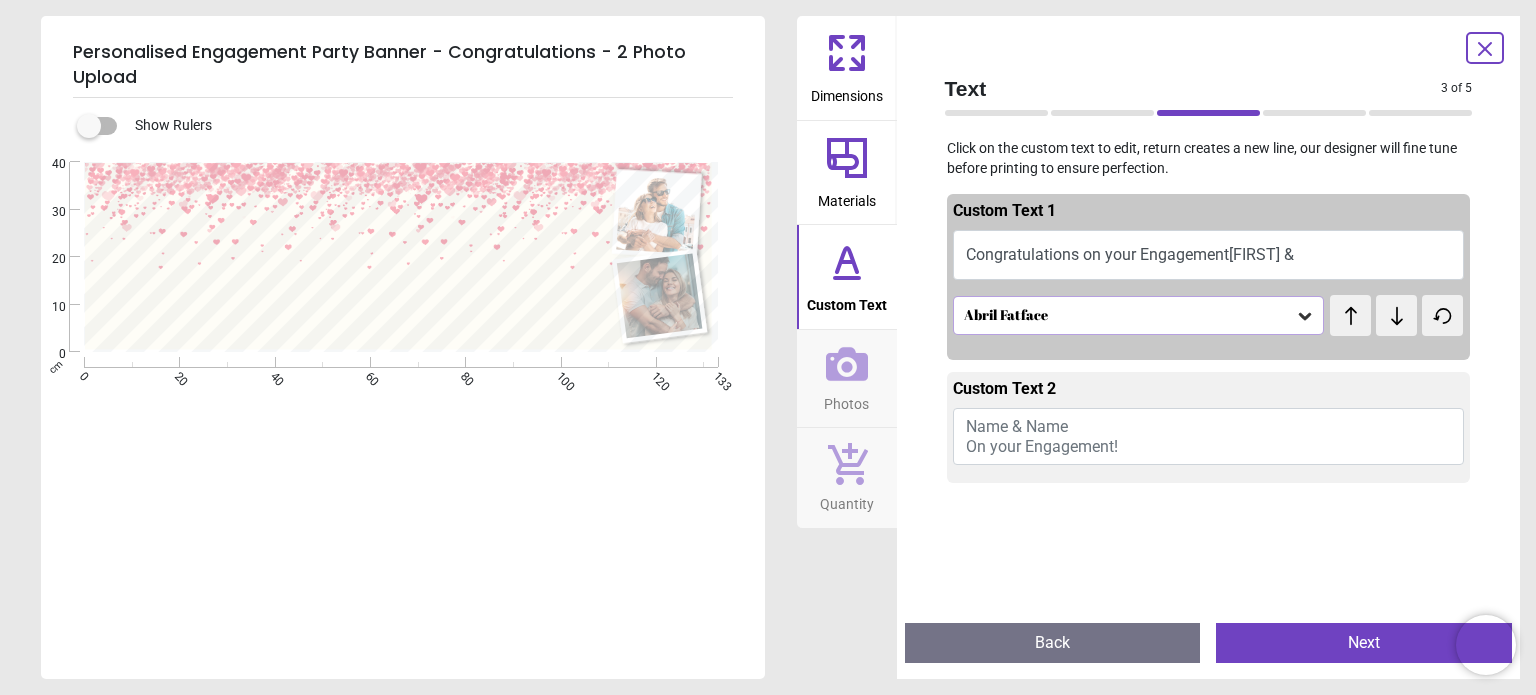 click on "Congratulations on your EngagementSam &" at bounding box center (1209, 255) 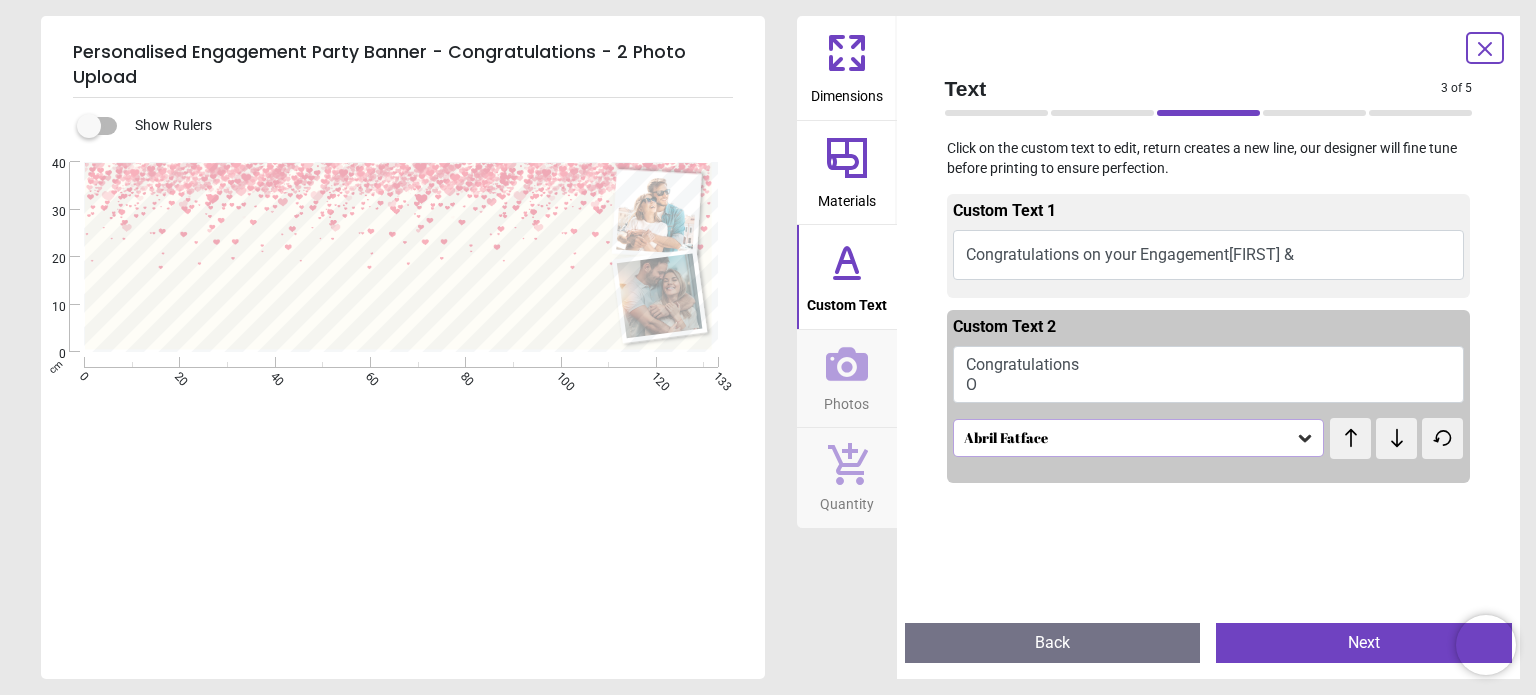 scroll, scrollTop: 4, scrollLeft: 0, axis: vertical 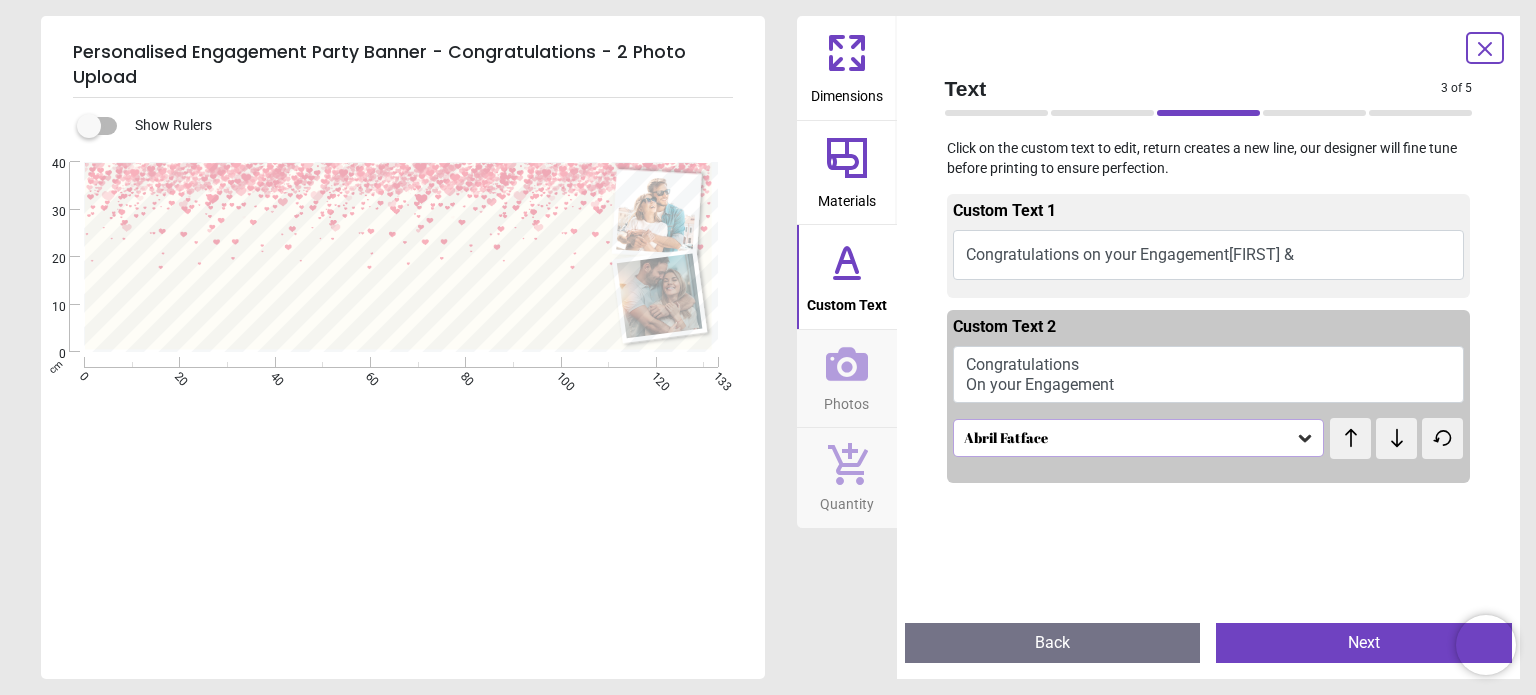 type on "**********" 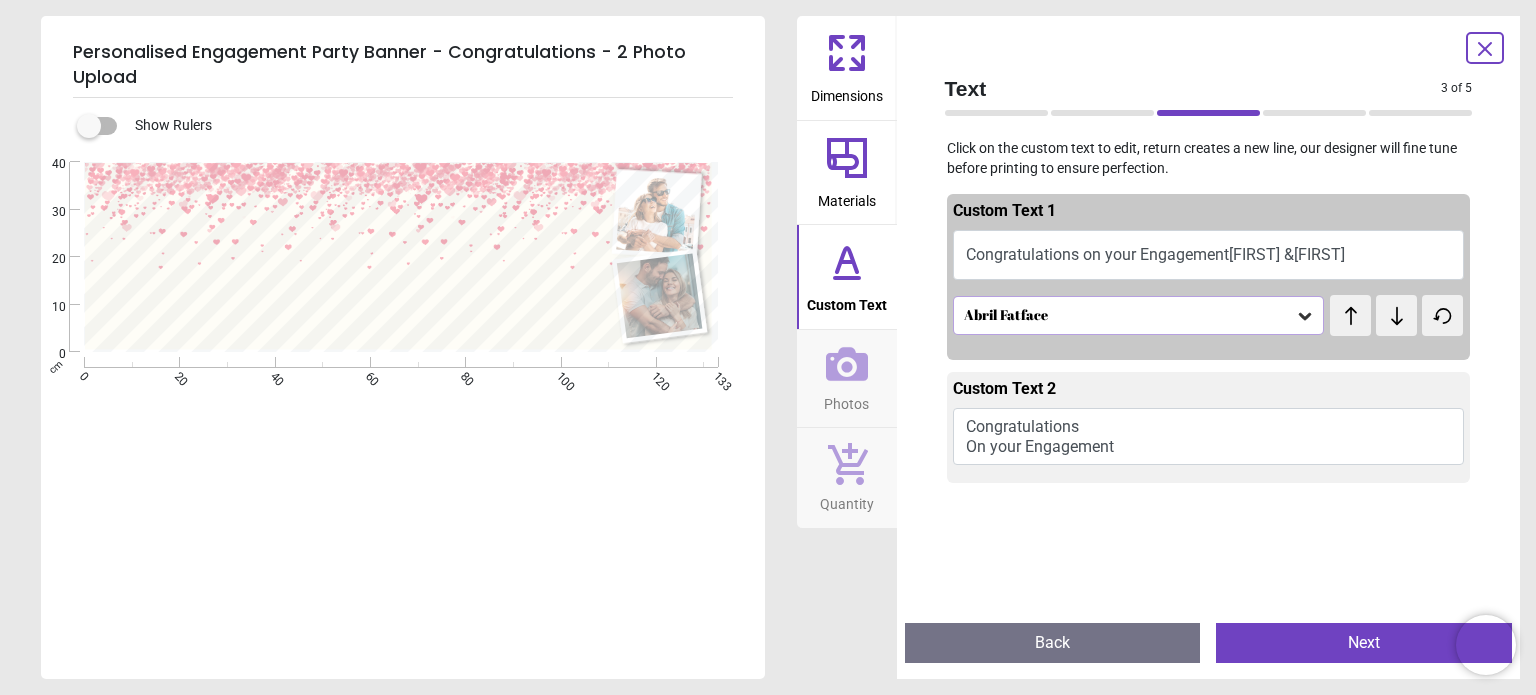 type on "**********" 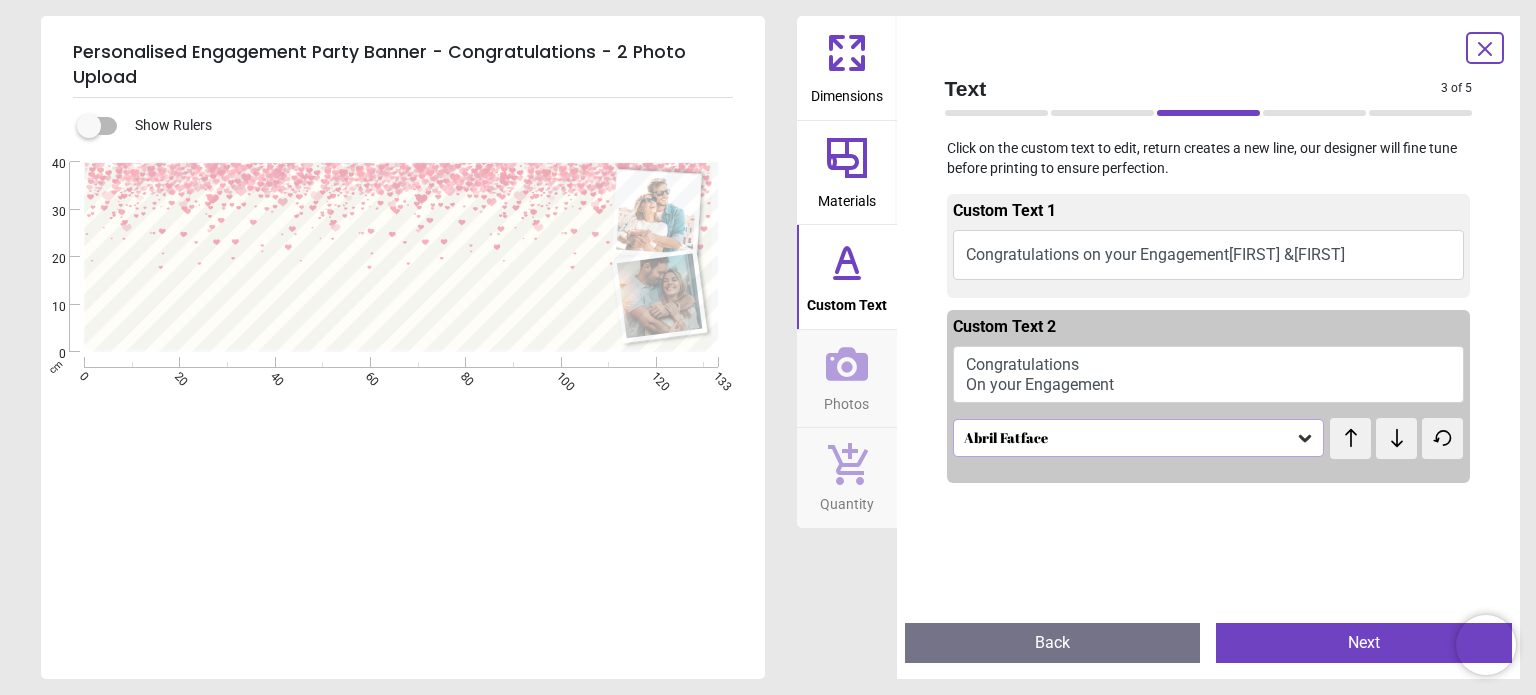 click on "Congratulations
On your Engagement" at bounding box center (1209, 374) 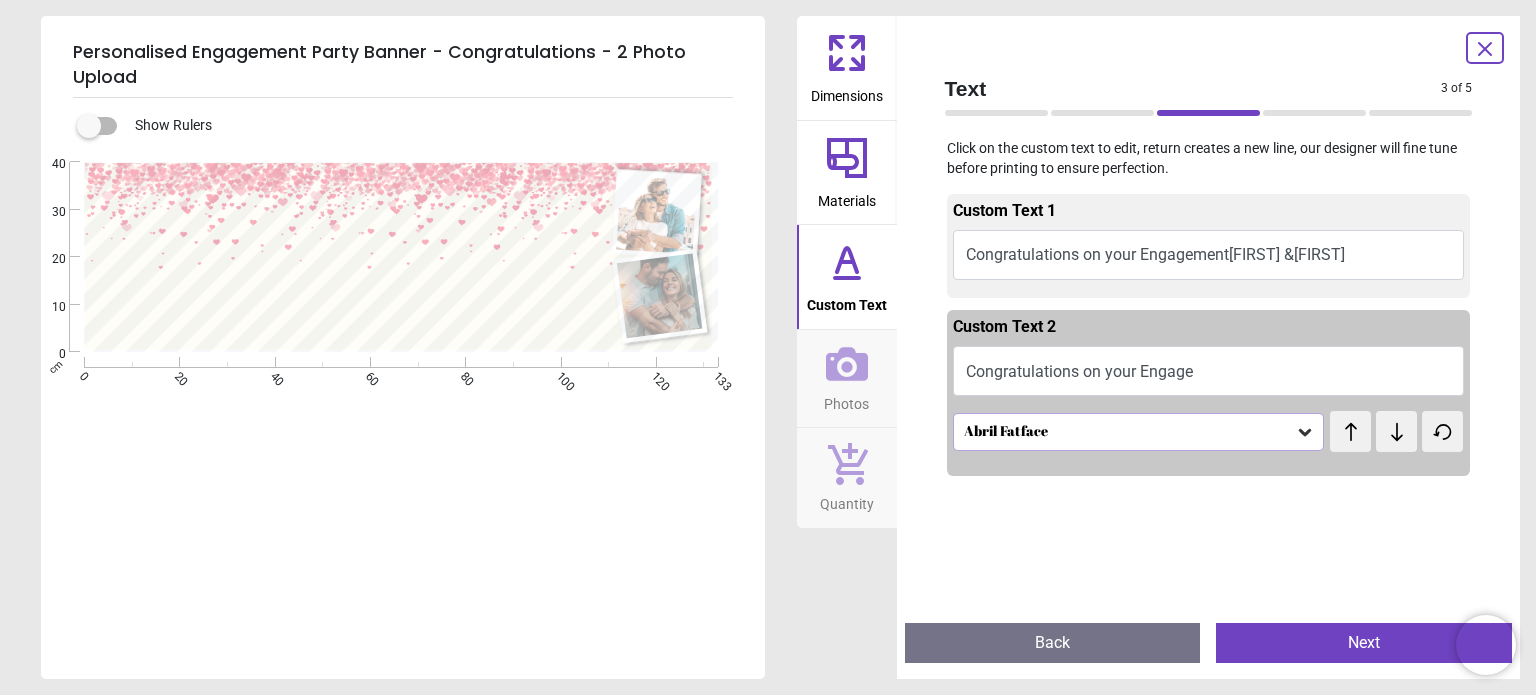scroll, scrollTop: 2, scrollLeft: 0, axis: vertical 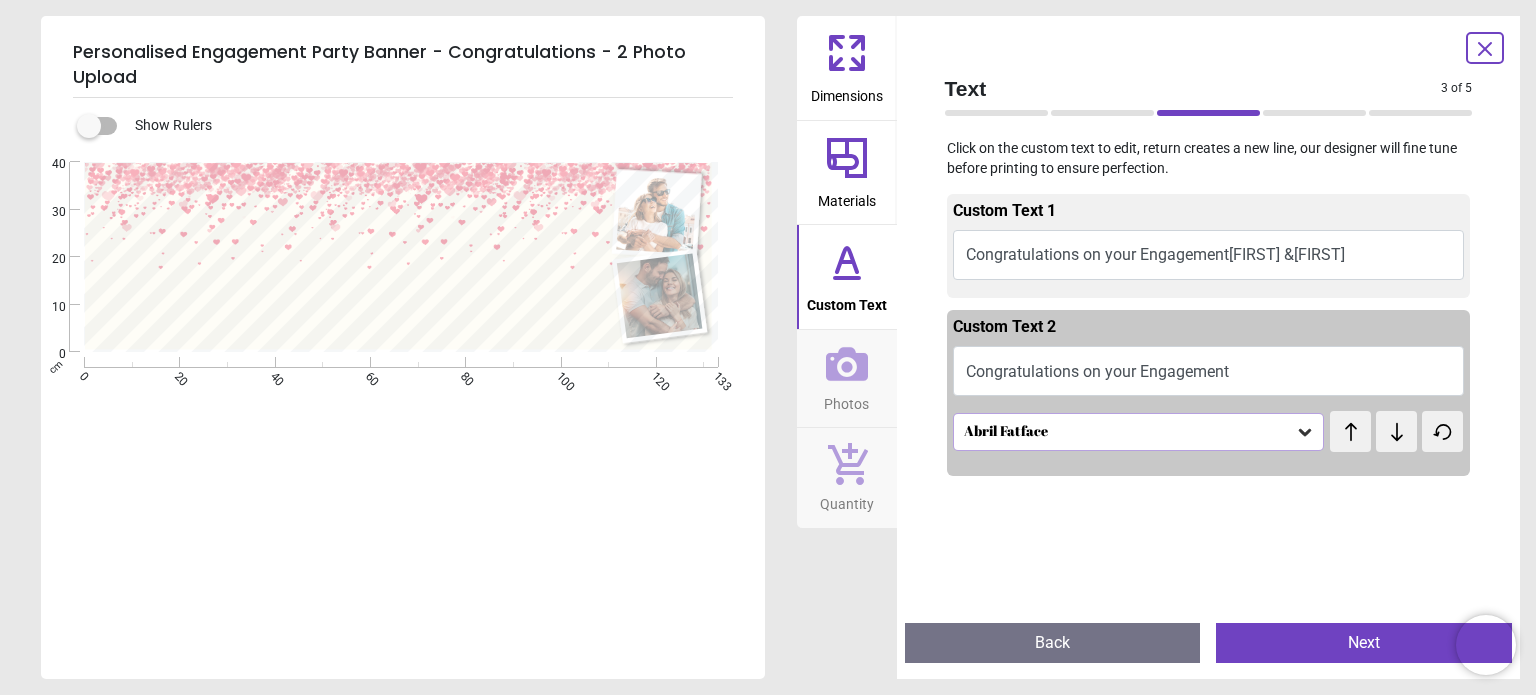 type on "**********" 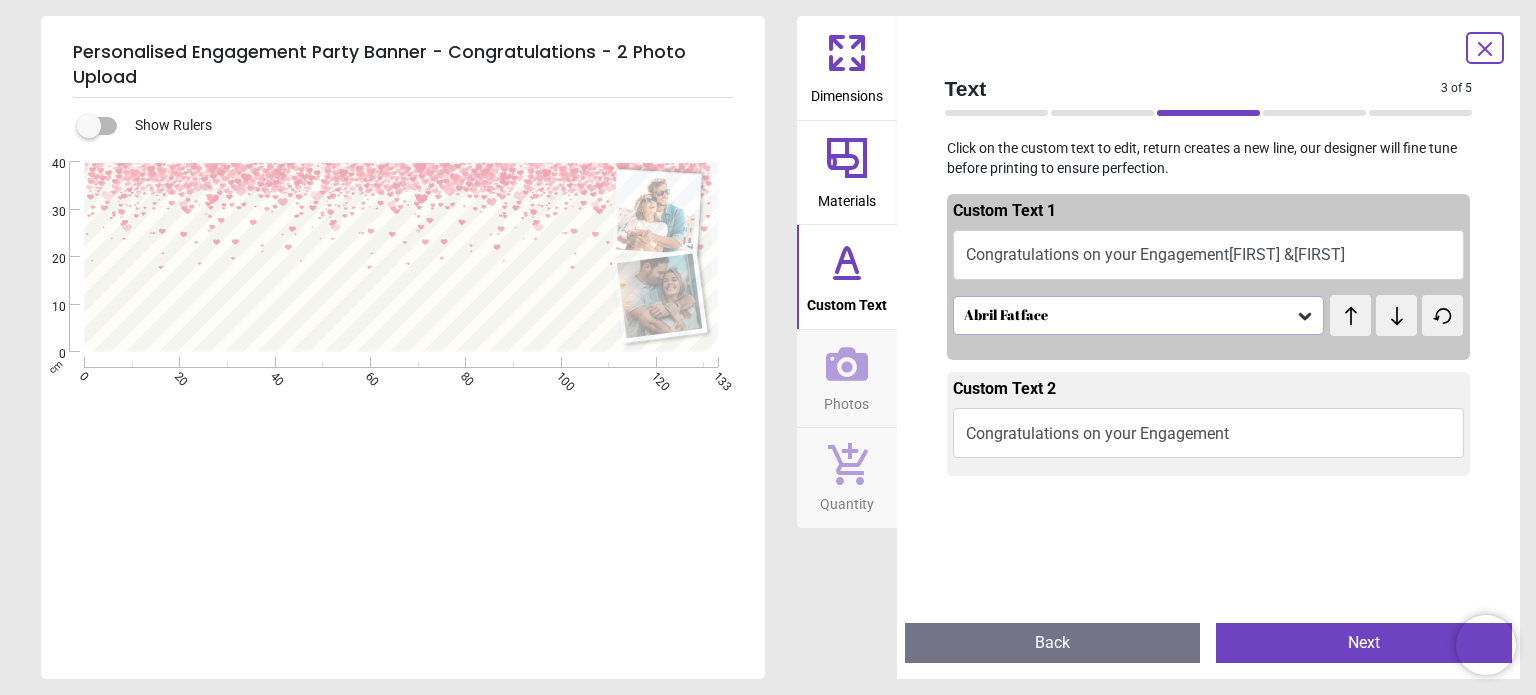click on "Congratulations on your EngagementSam &S" at bounding box center [1209, 255] 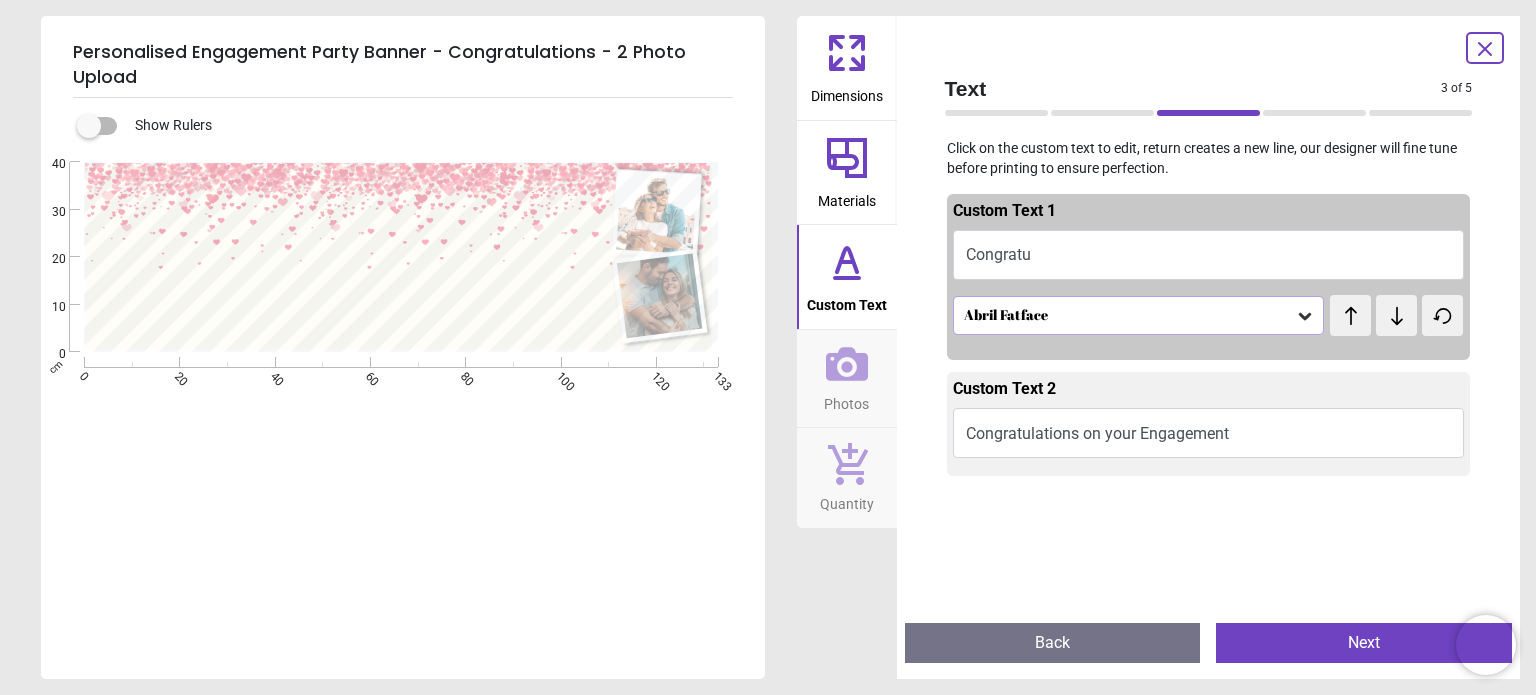 type on "*" 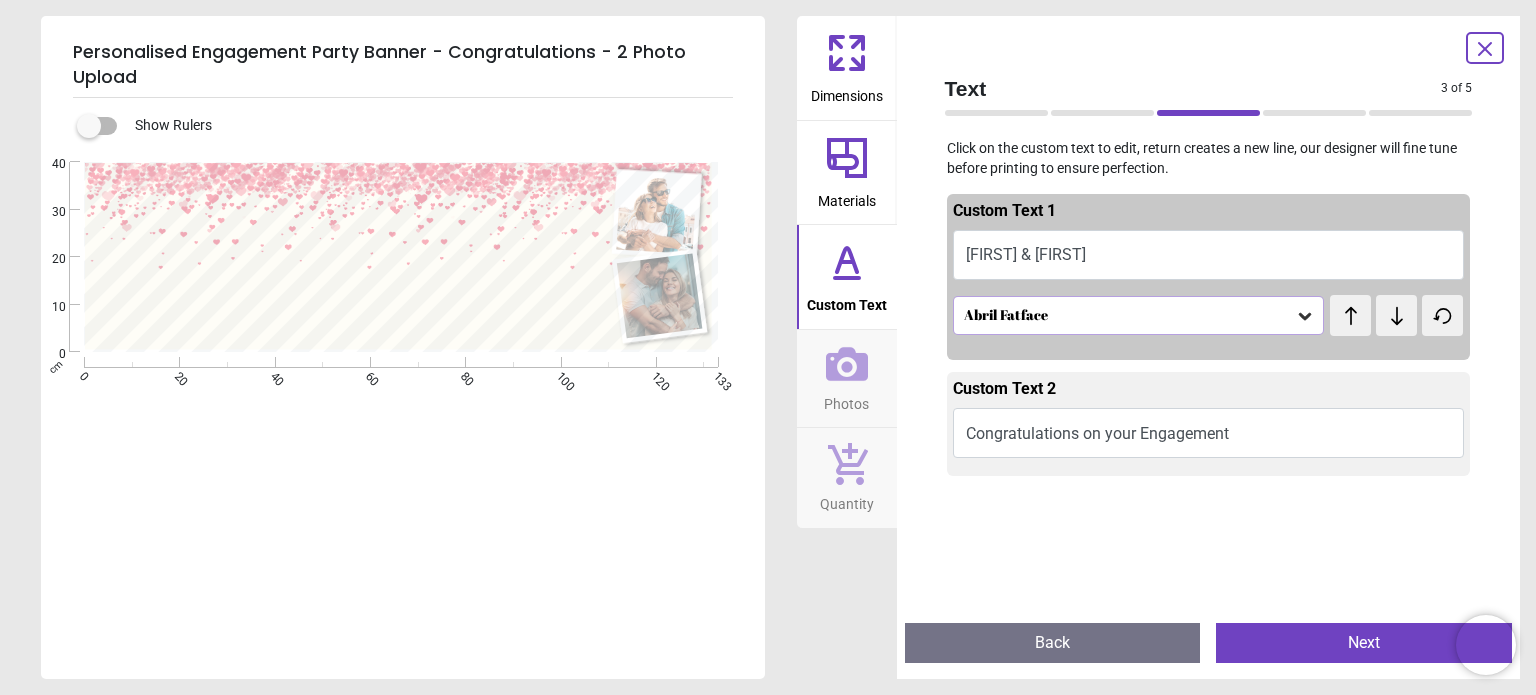 type on "**********" 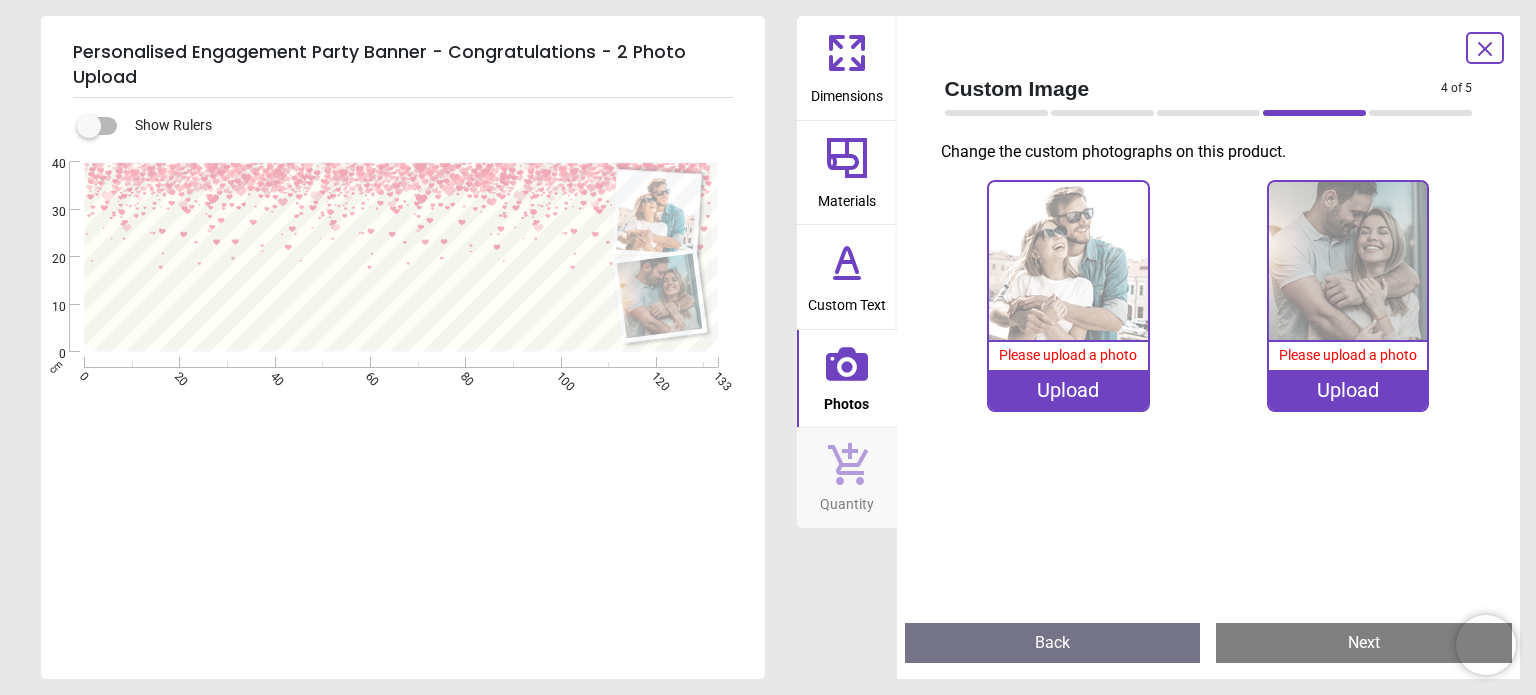 click on "Upload" at bounding box center (1068, 390) 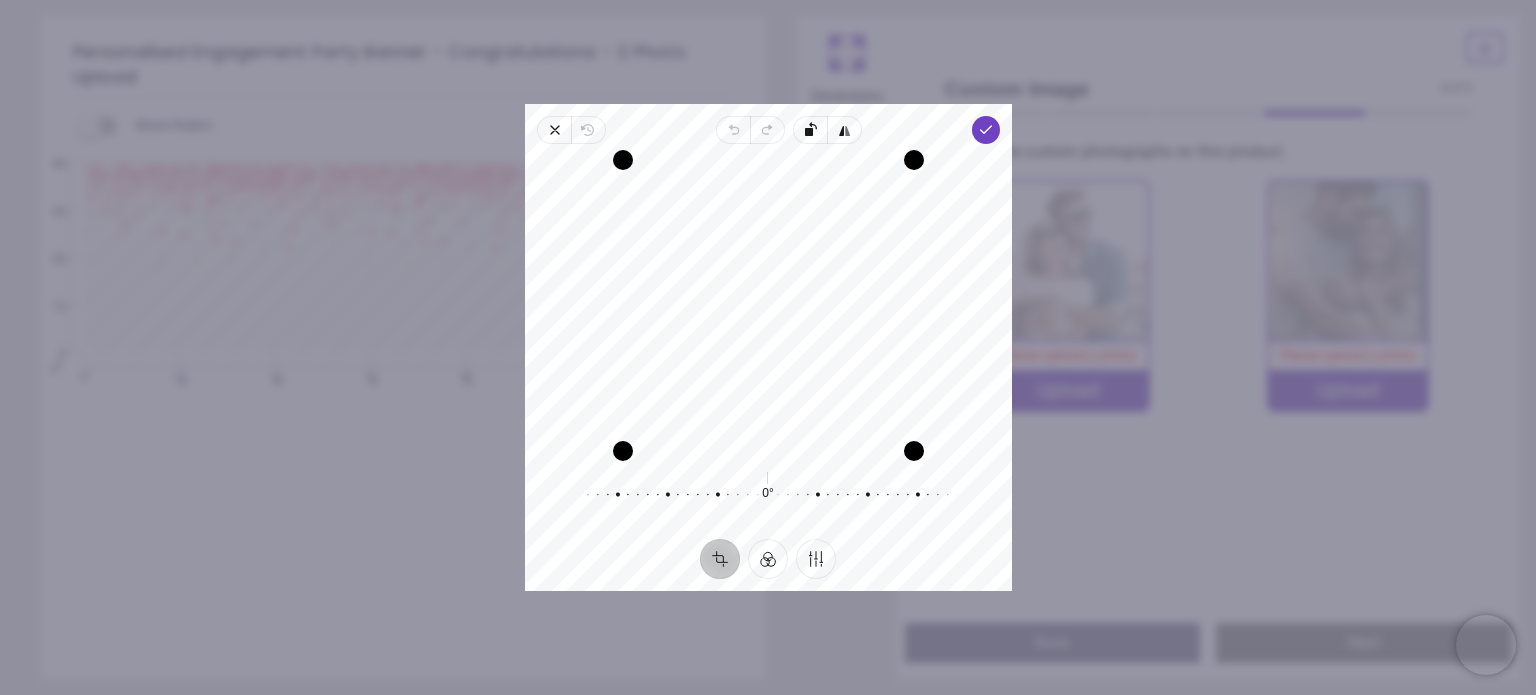 drag, startPoint x: 741, startPoint y: 227, endPoint x: 730, endPoint y: 334, distance: 107.563934 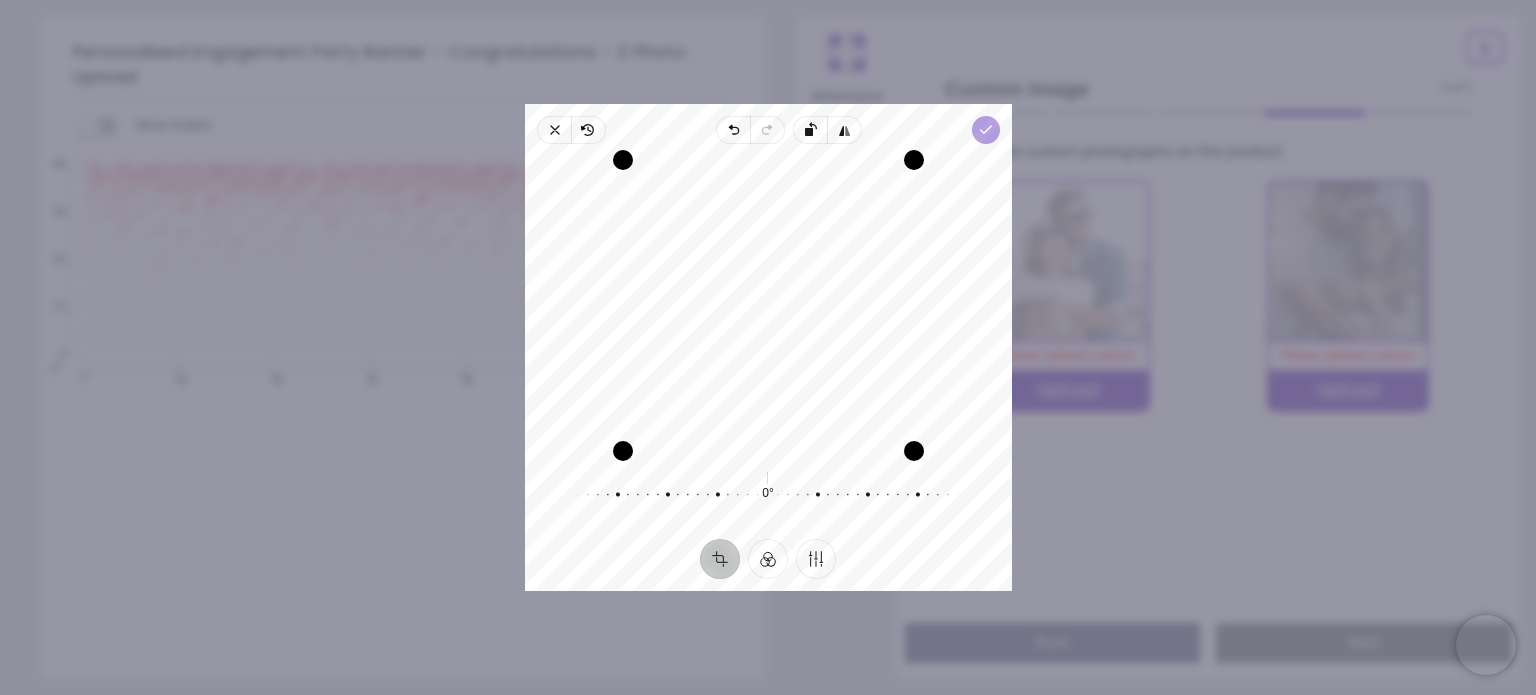 click 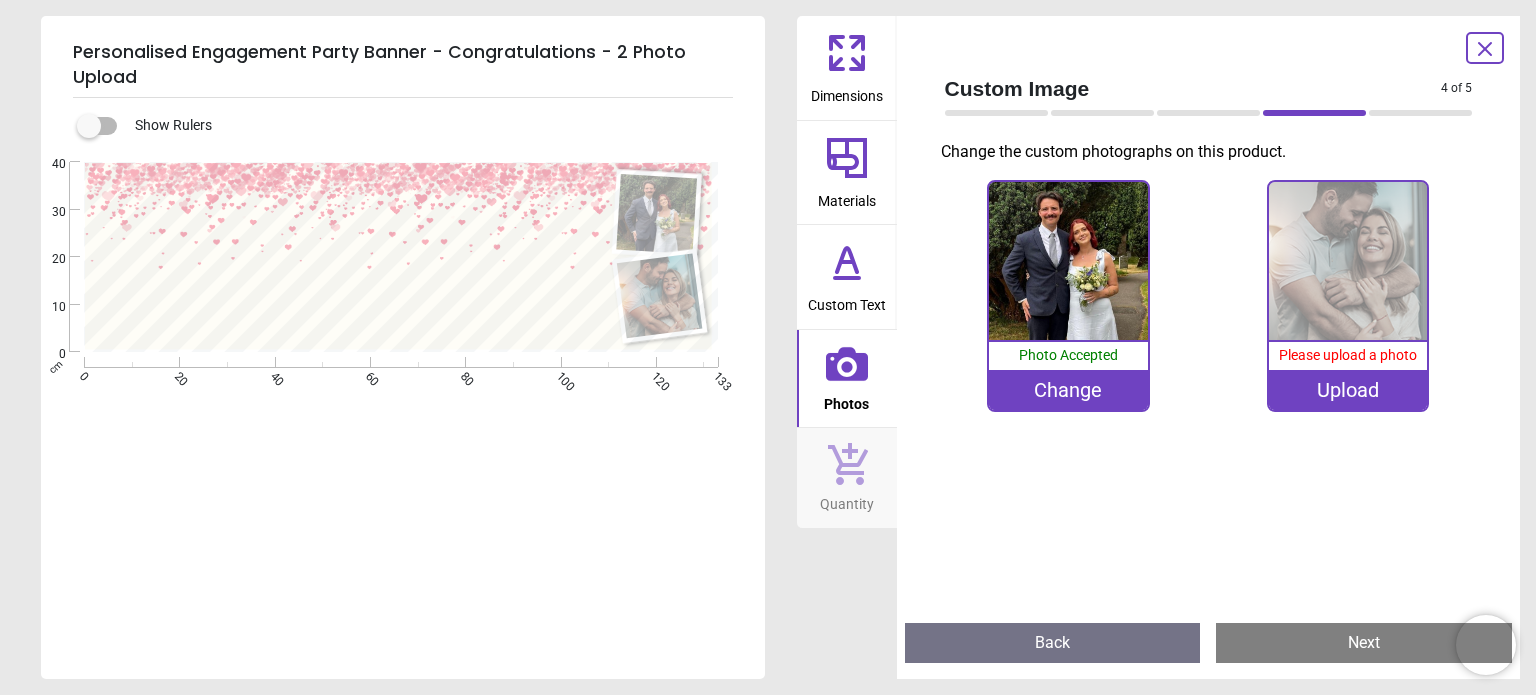 click on "Upload" at bounding box center [1348, 390] 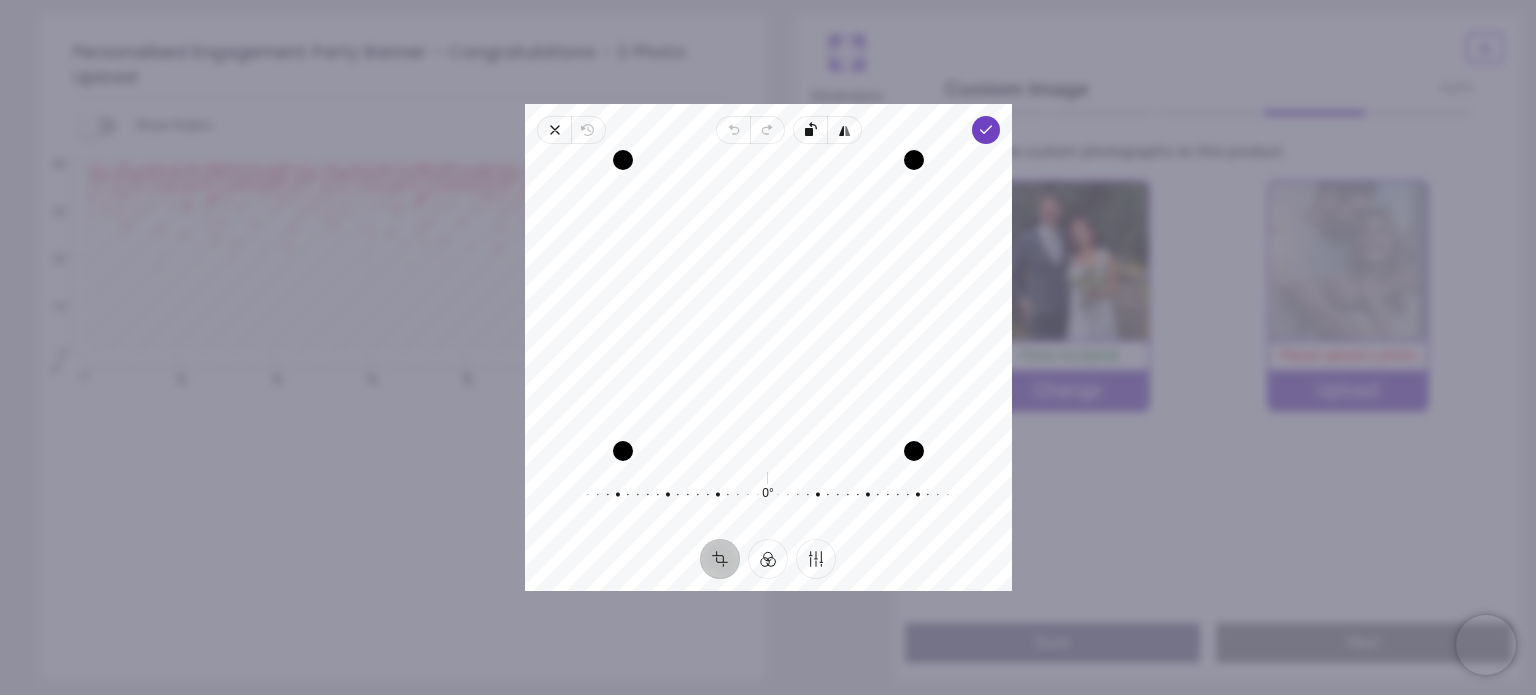 drag, startPoint x: 823, startPoint y: 323, endPoint x: 879, endPoint y: 327, distance: 56.142673 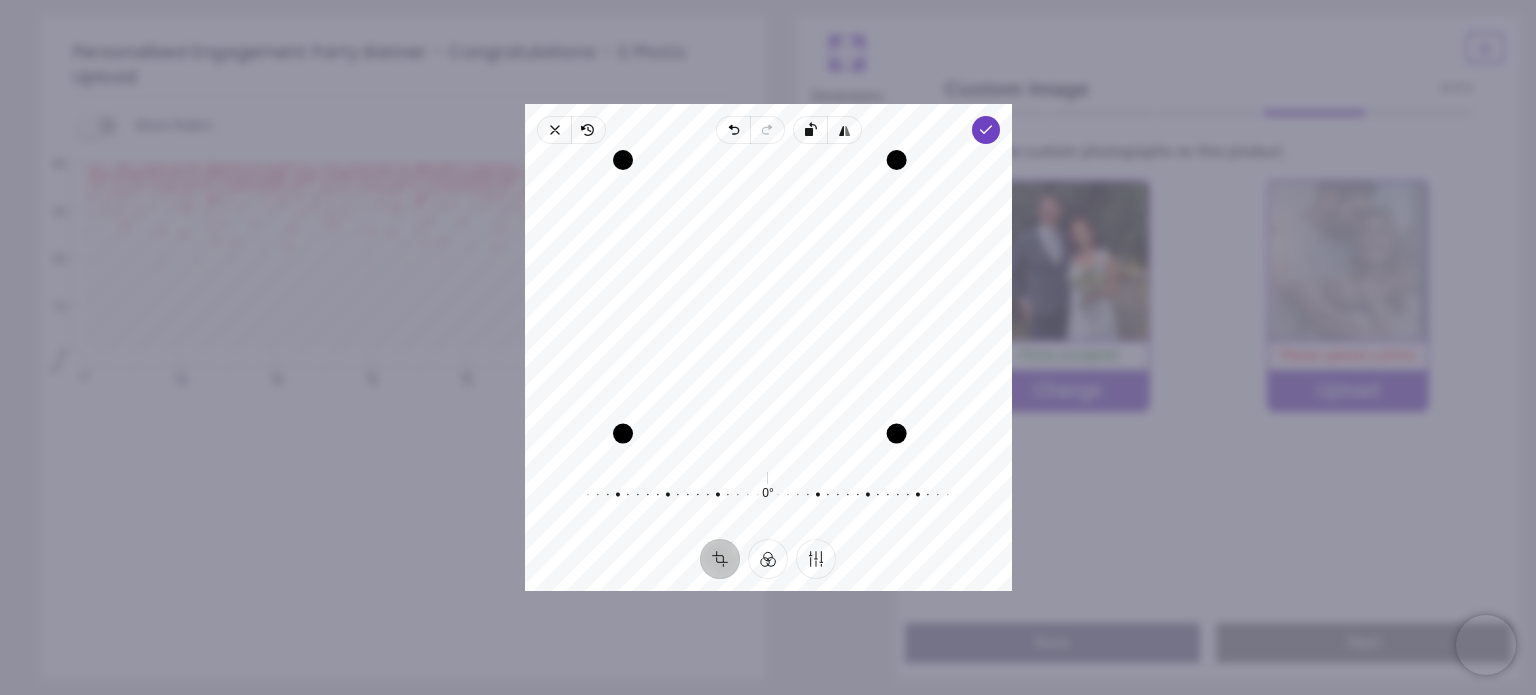 drag, startPoint x: 913, startPoint y: 445, endPoint x: 860, endPoint y: 460, distance: 55.081757 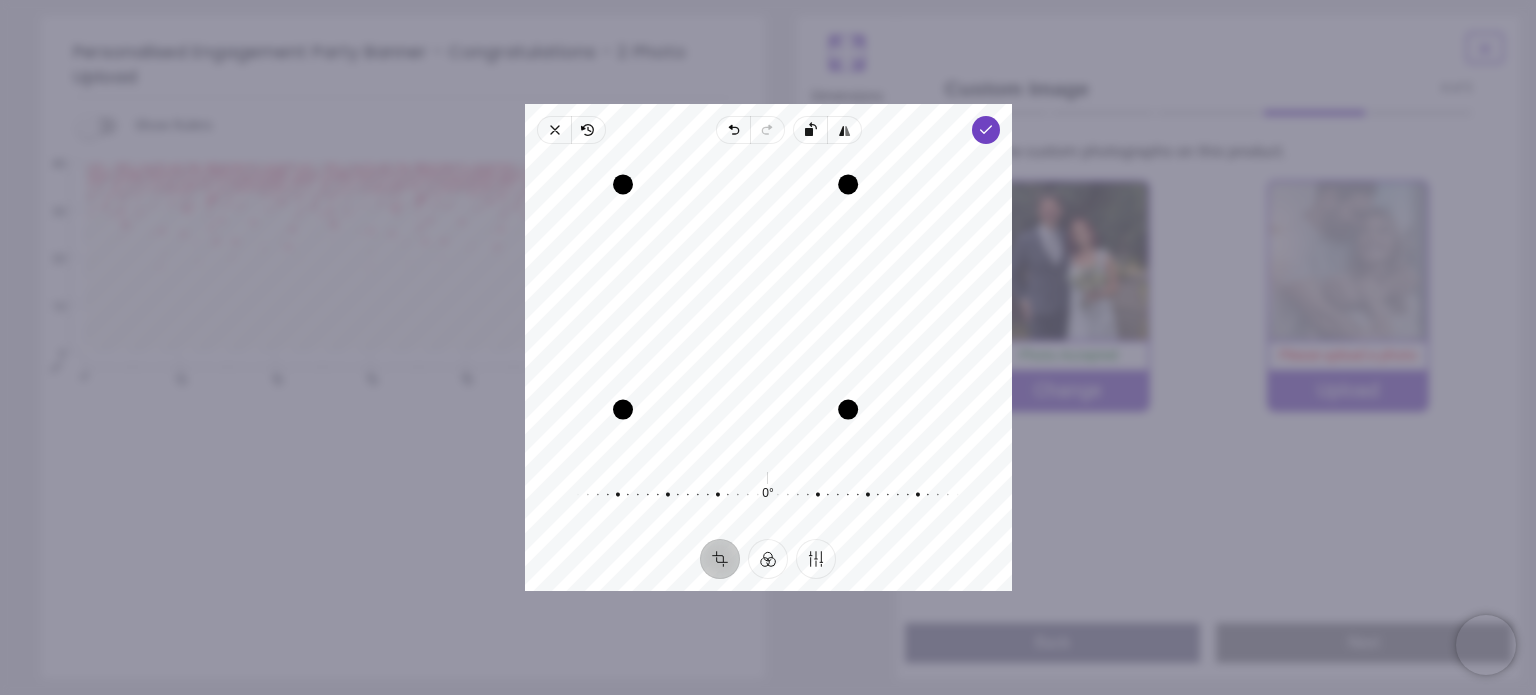 drag, startPoint x: 896, startPoint y: 263, endPoint x: 849, endPoint y: 263, distance: 47 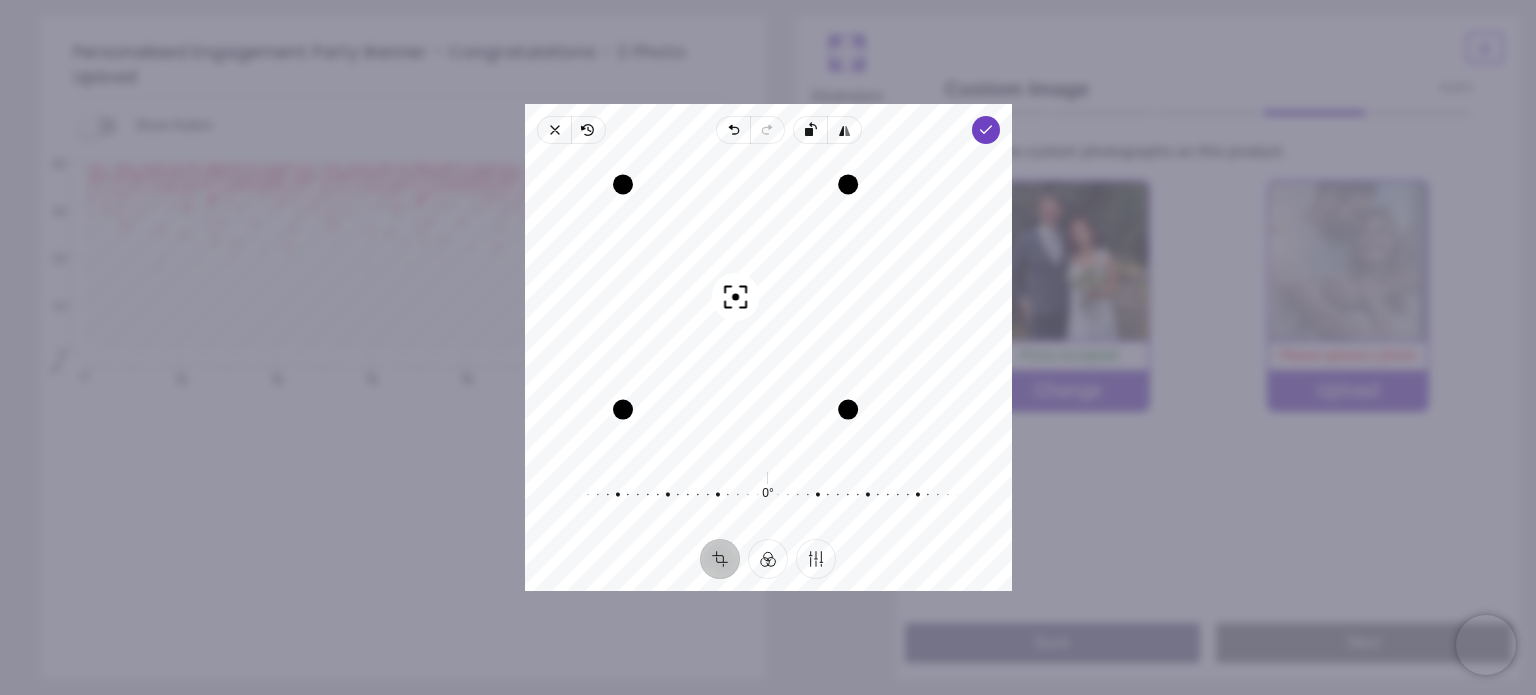 drag, startPoint x: 772, startPoint y: 258, endPoint x: 783, endPoint y: 295, distance: 38.600517 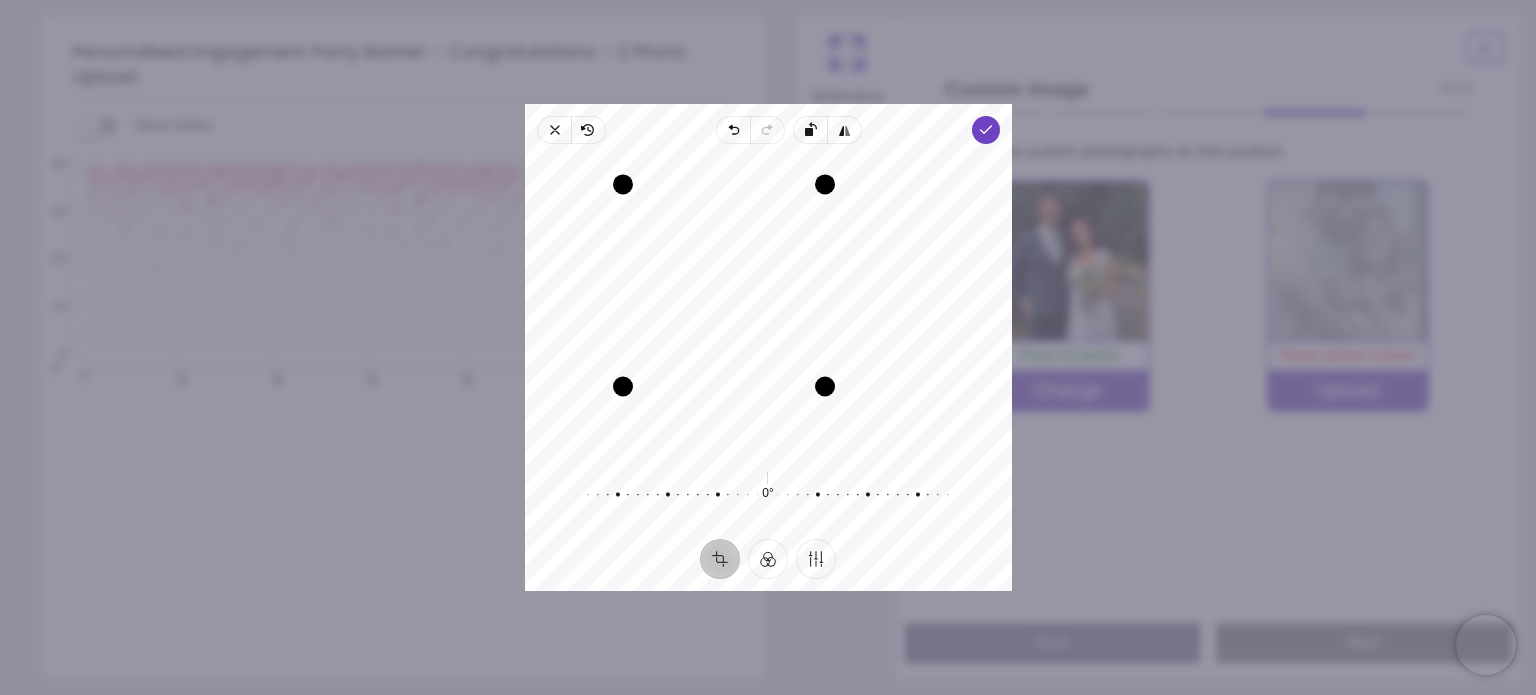 drag, startPoint x: 853, startPoint y: 409, endPoint x: 793, endPoint y: 417, distance: 60.530983 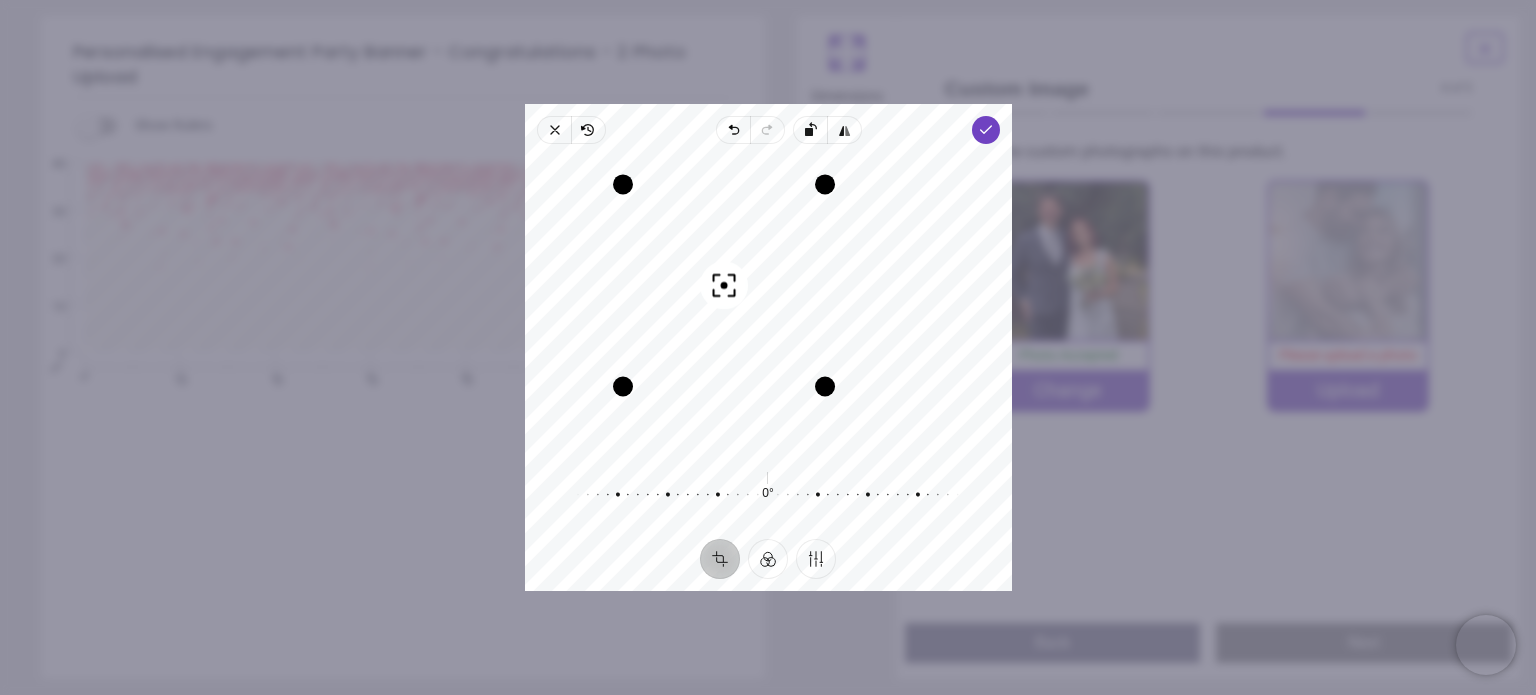 drag, startPoint x: 764, startPoint y: 247, endPoint x: 772, endPoint y: 232, distance: 17 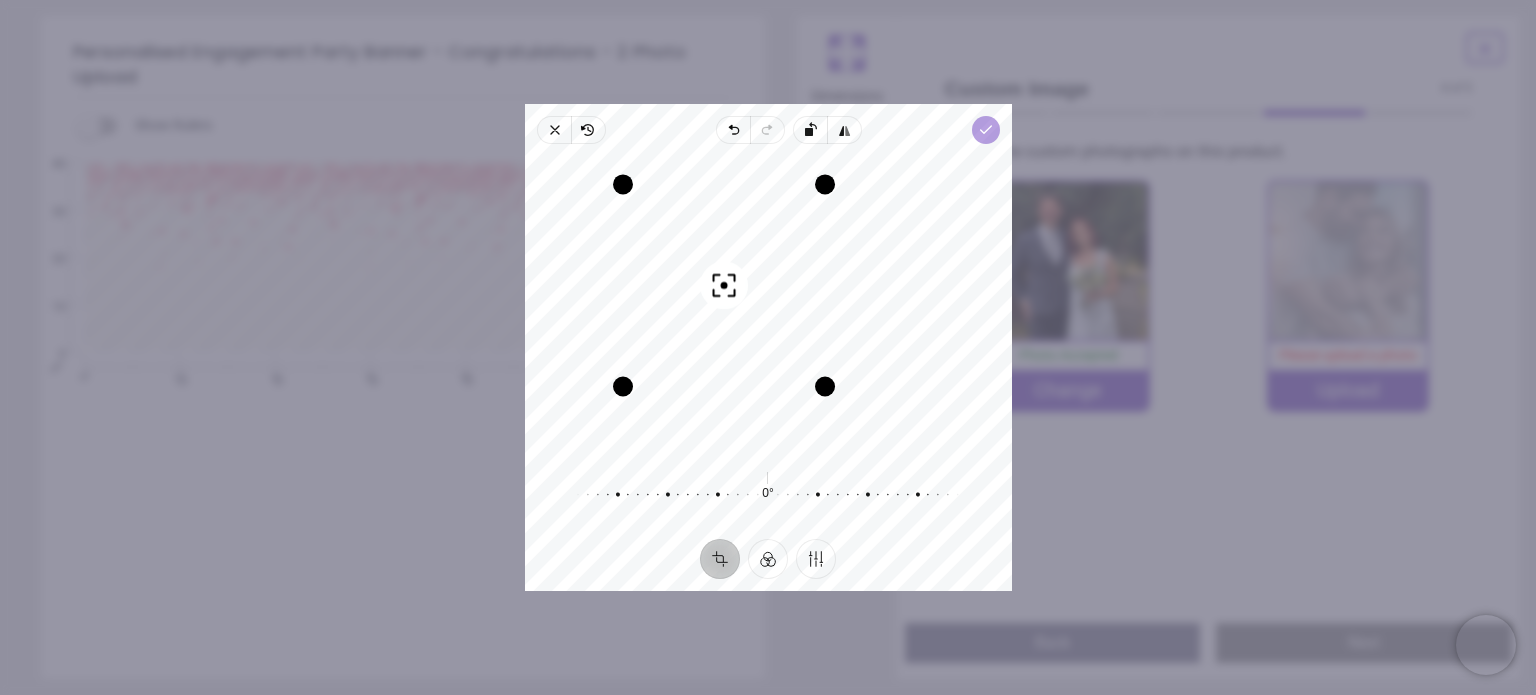 click 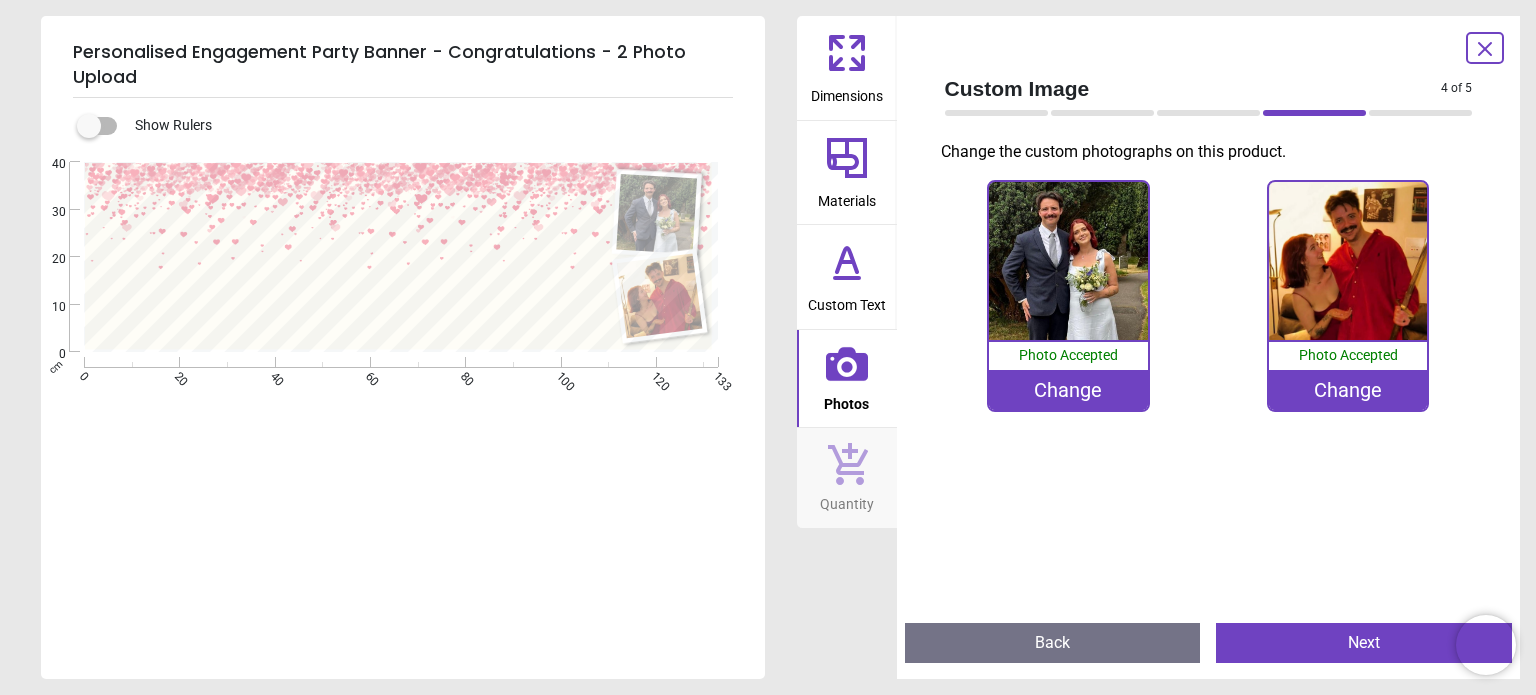 click on "Materials" at bounding box center [847, 197] 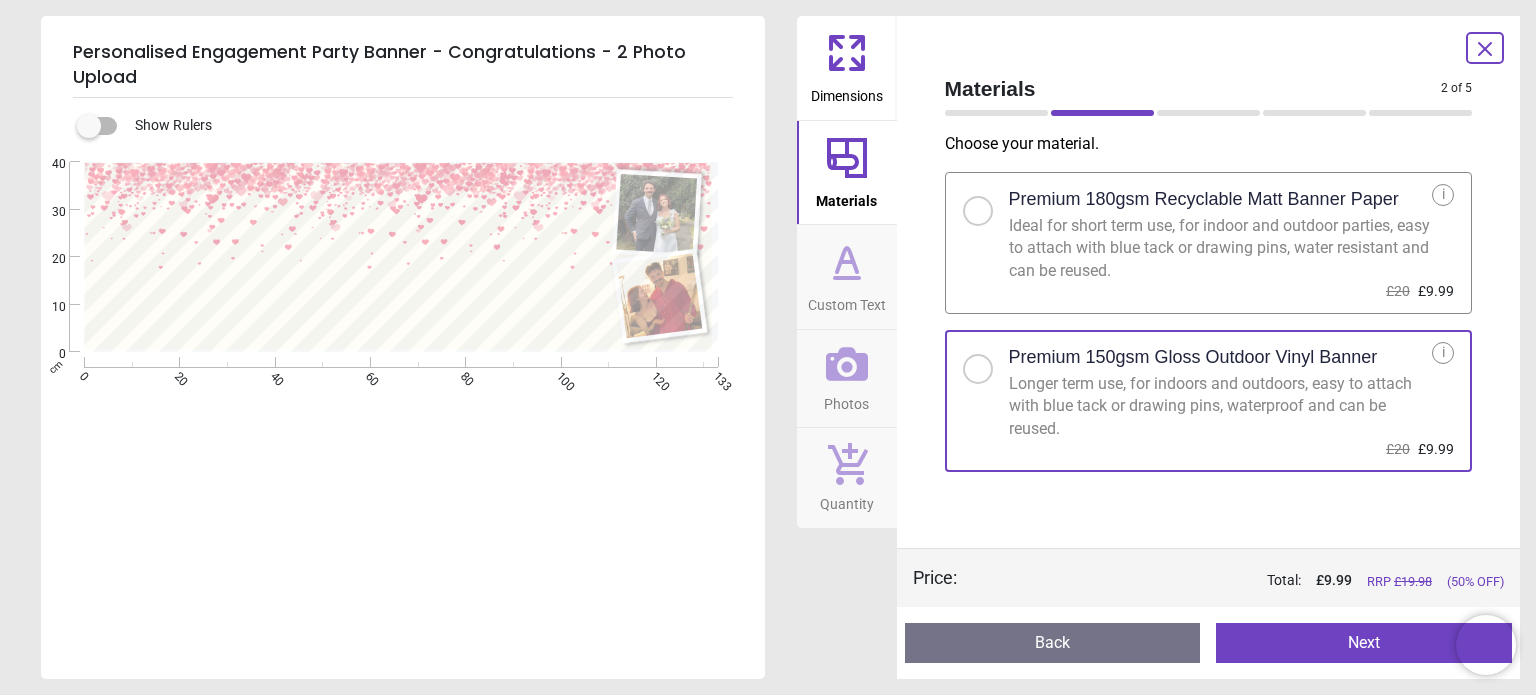 click 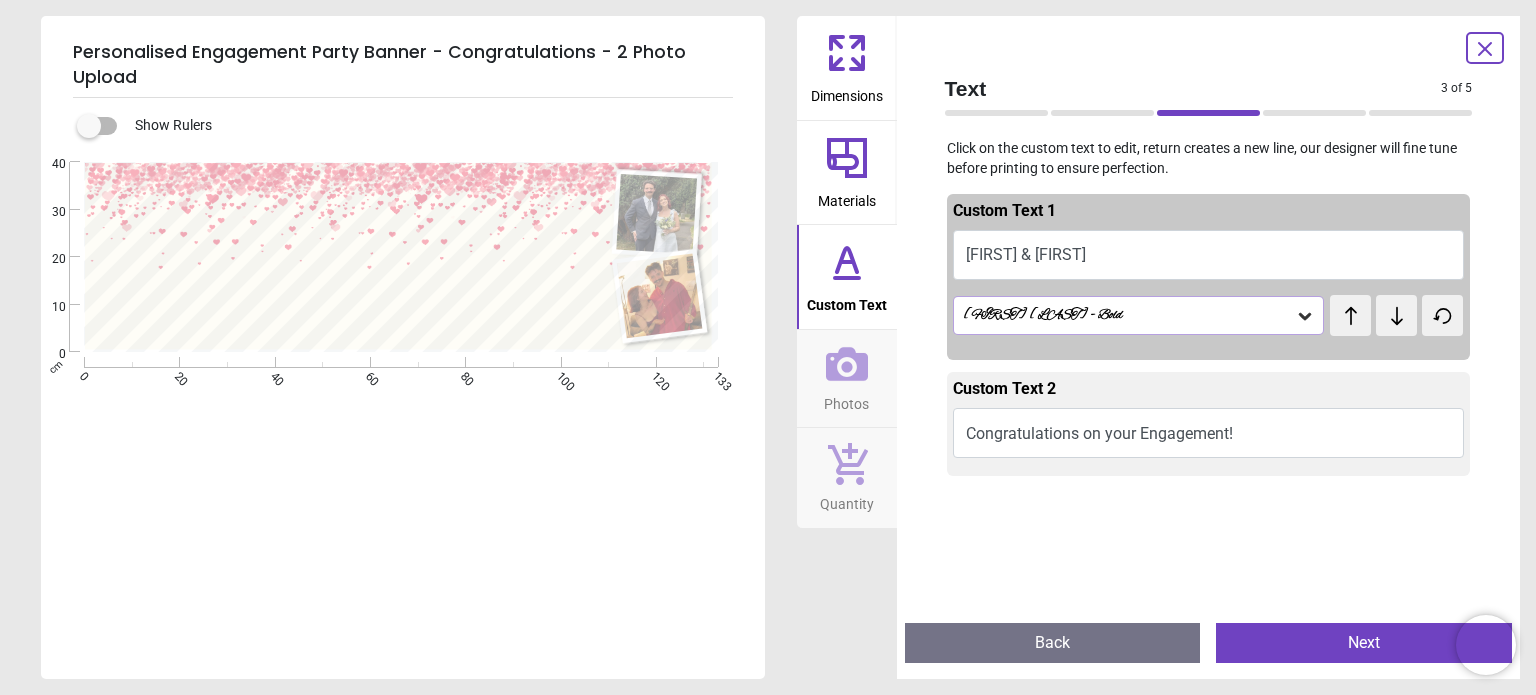 scroll, scrollTop: 0, scrollLeft: 0, axis: both 